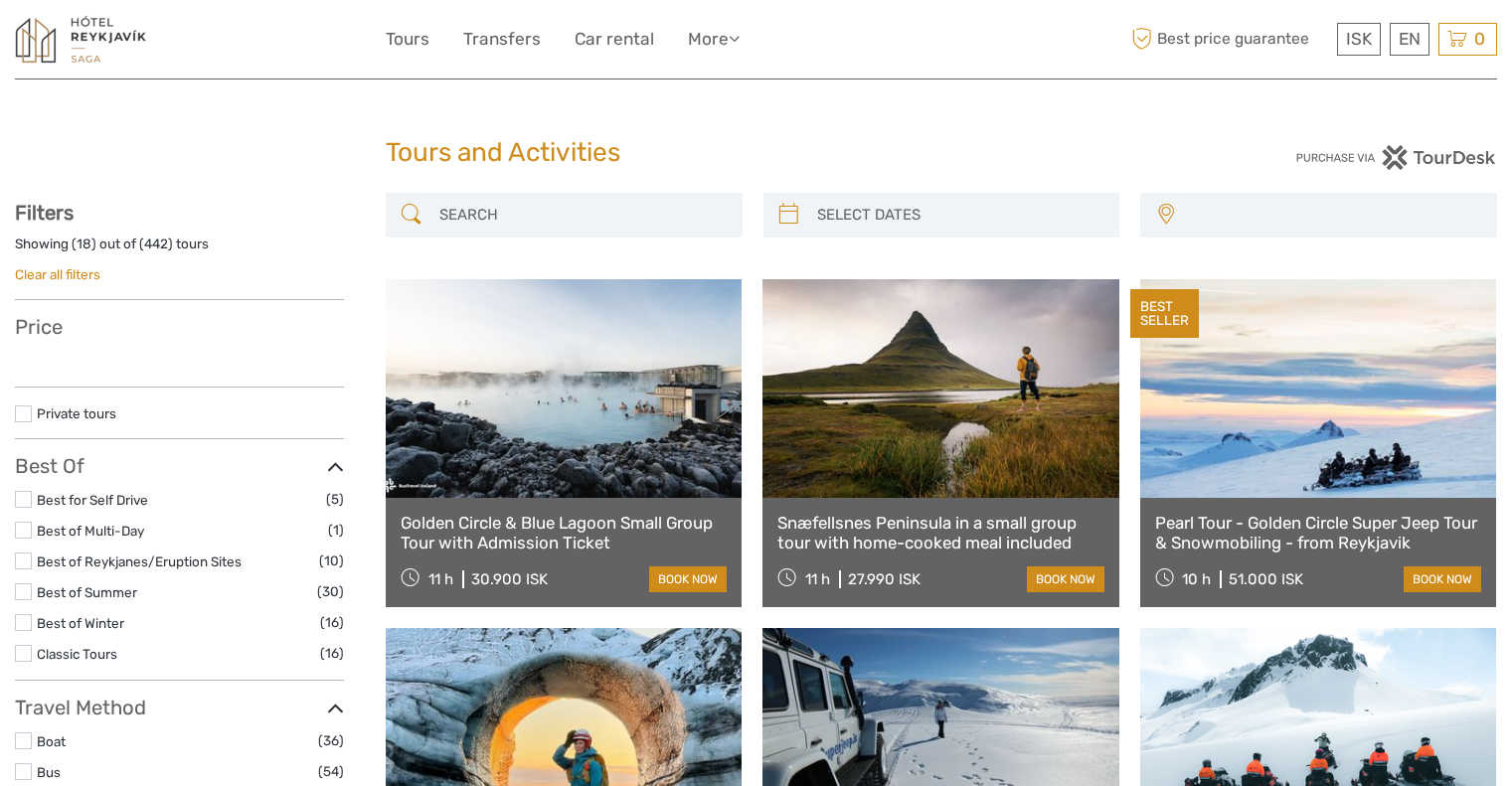 scroll, scrollTop: 0, scrollLeft: 0, axis: both 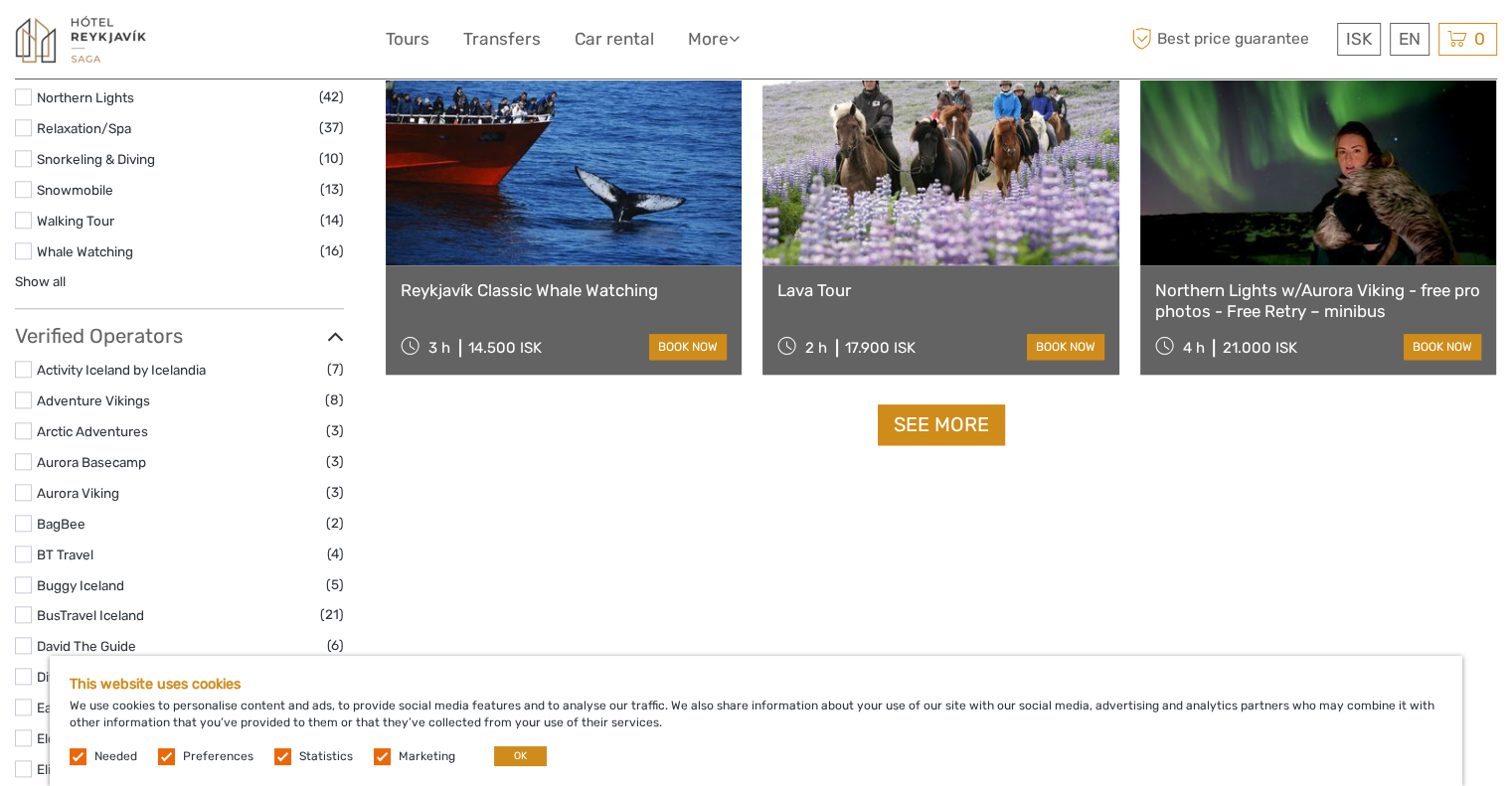 click on "See more" at bounding box center [941, 424] 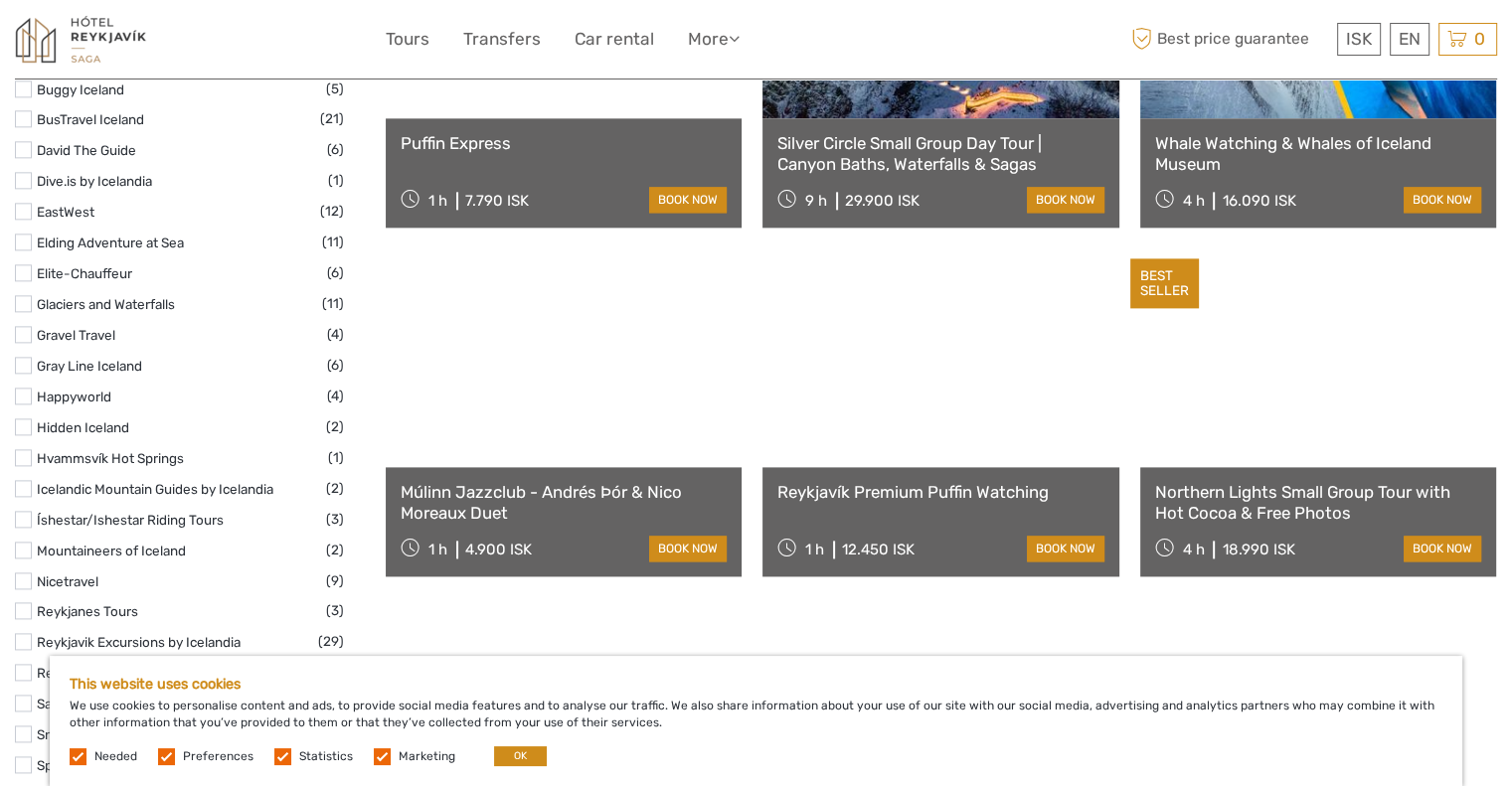 scroll, scrollTop: 2515, scrollLeft: 0, axis: vertical 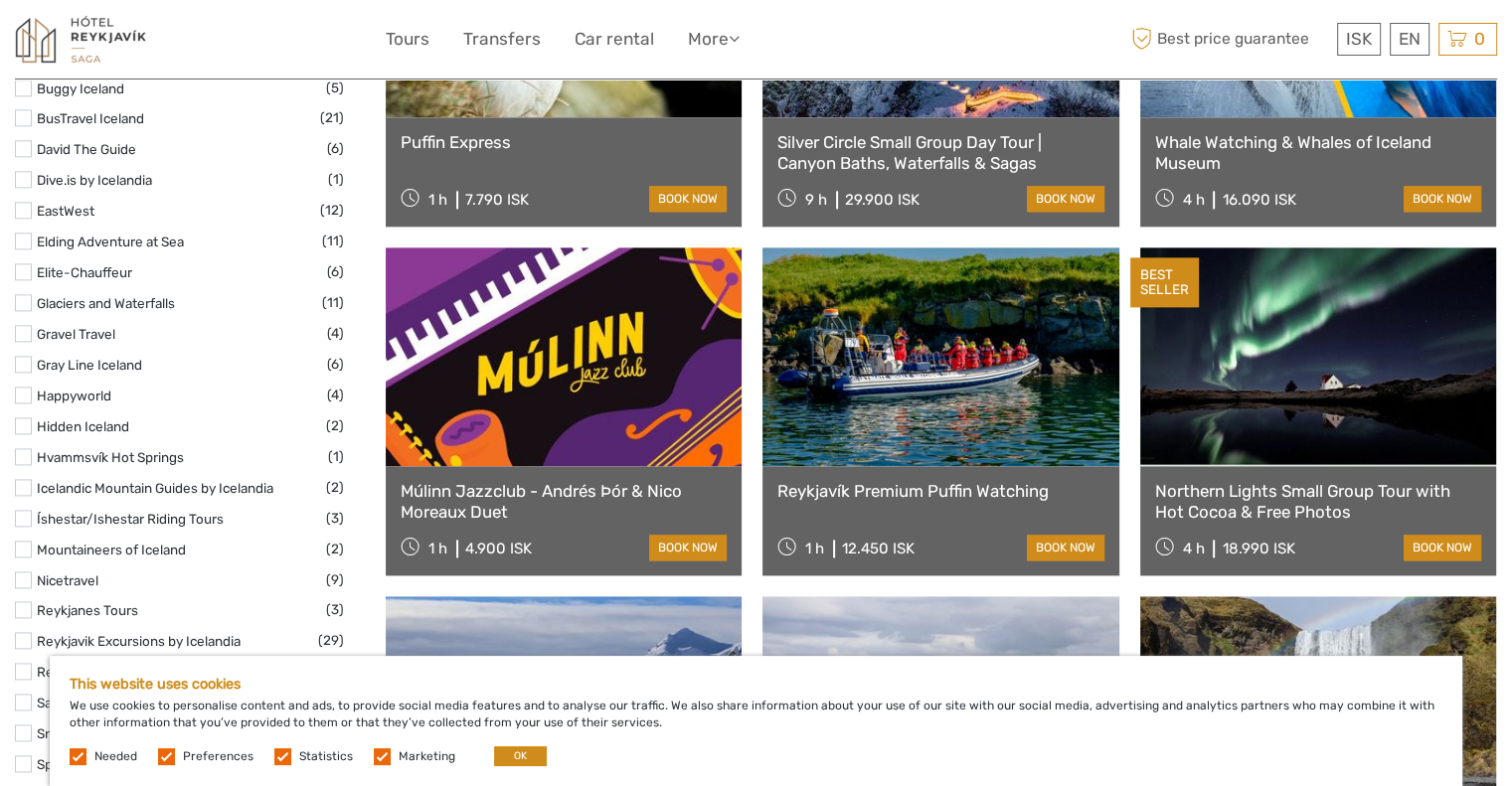 click on "Reykjavík Premium Puffin Watching" at bounding box center [940, 491] 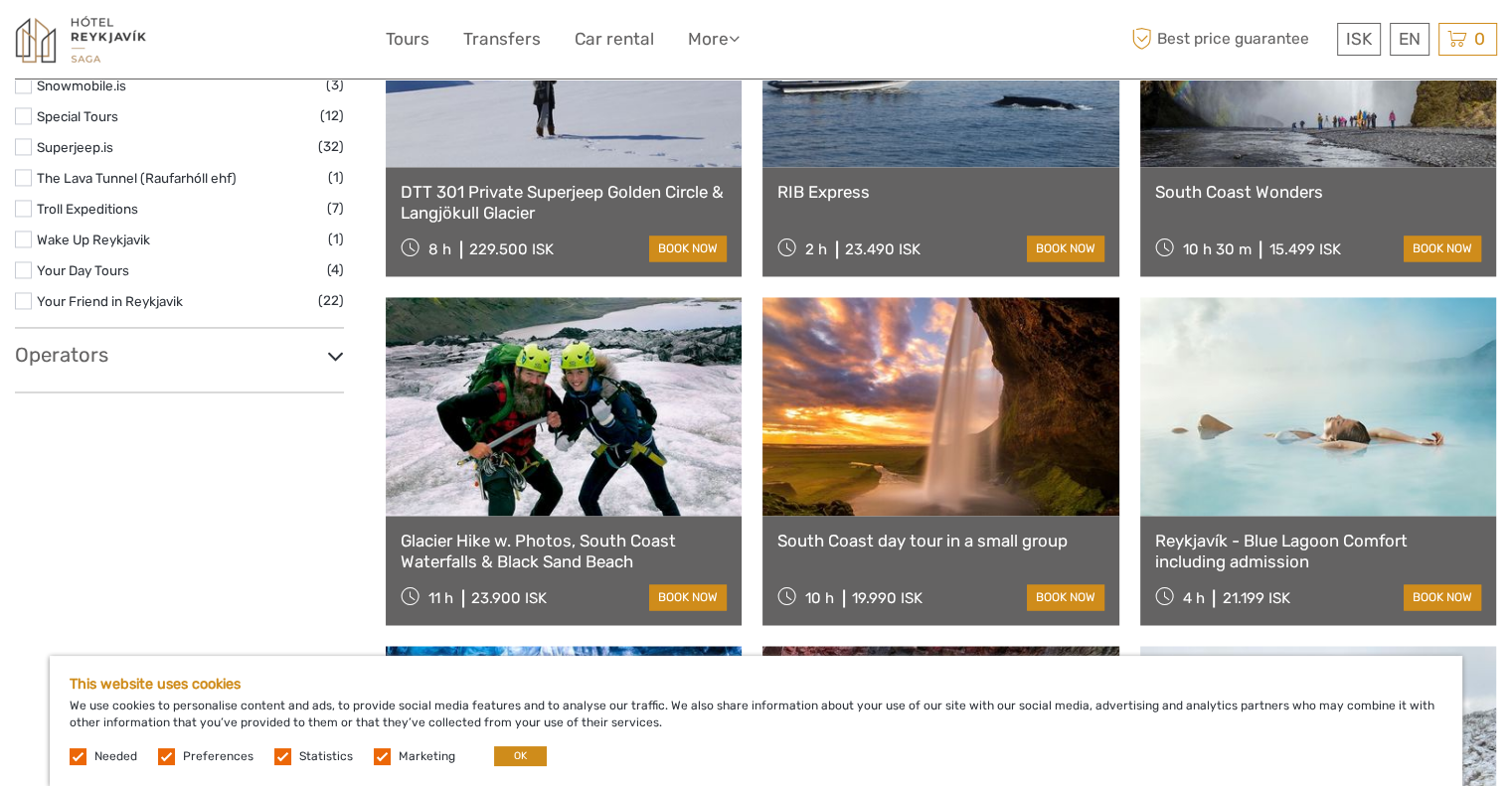 scroll, scrollTop: 3211, scrollLeft: 0, axis: vertical 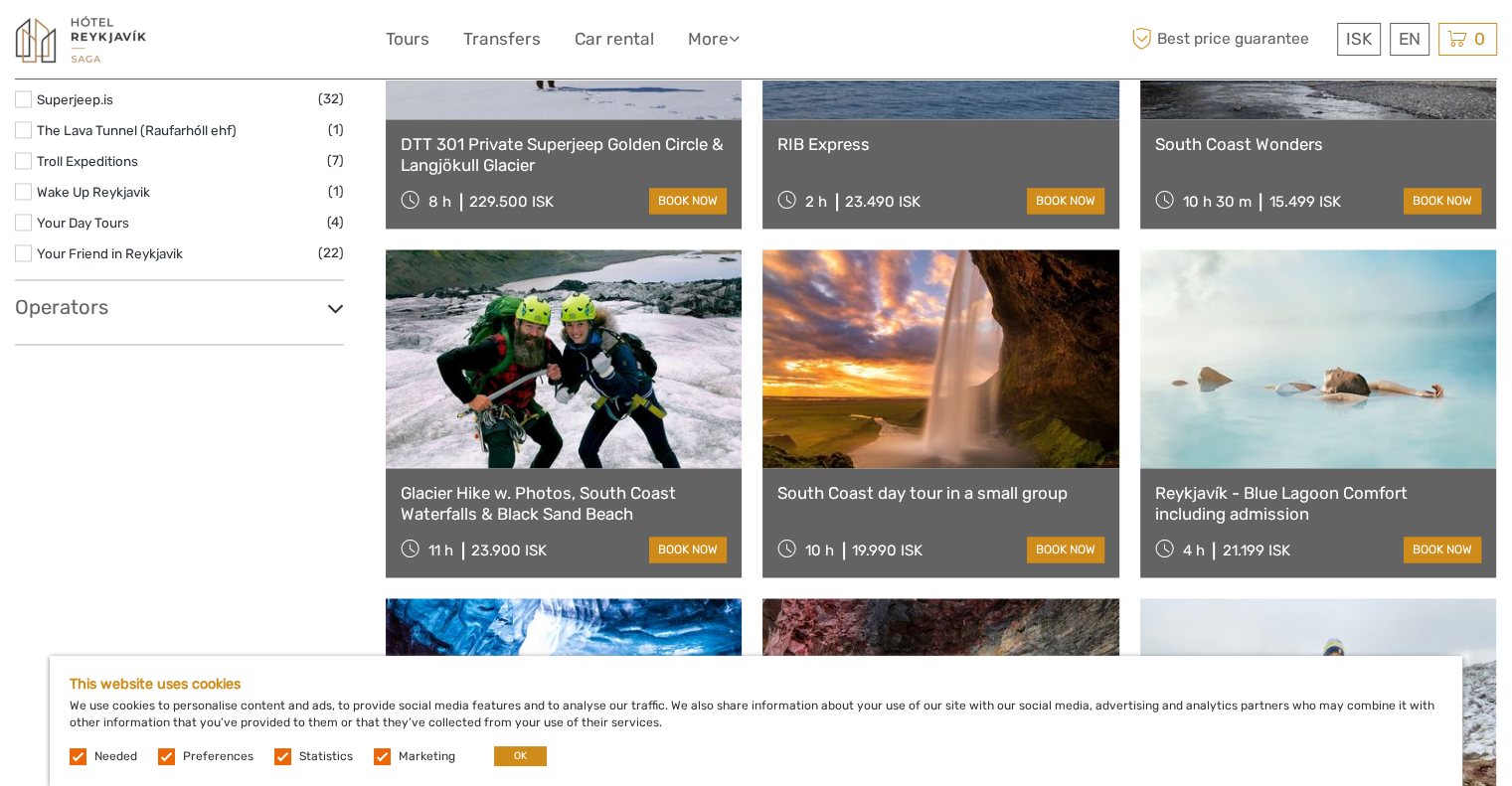 click on "Reykjavík - Blue Lagoon Comfort including admission" at bounding box center [1318, 503] 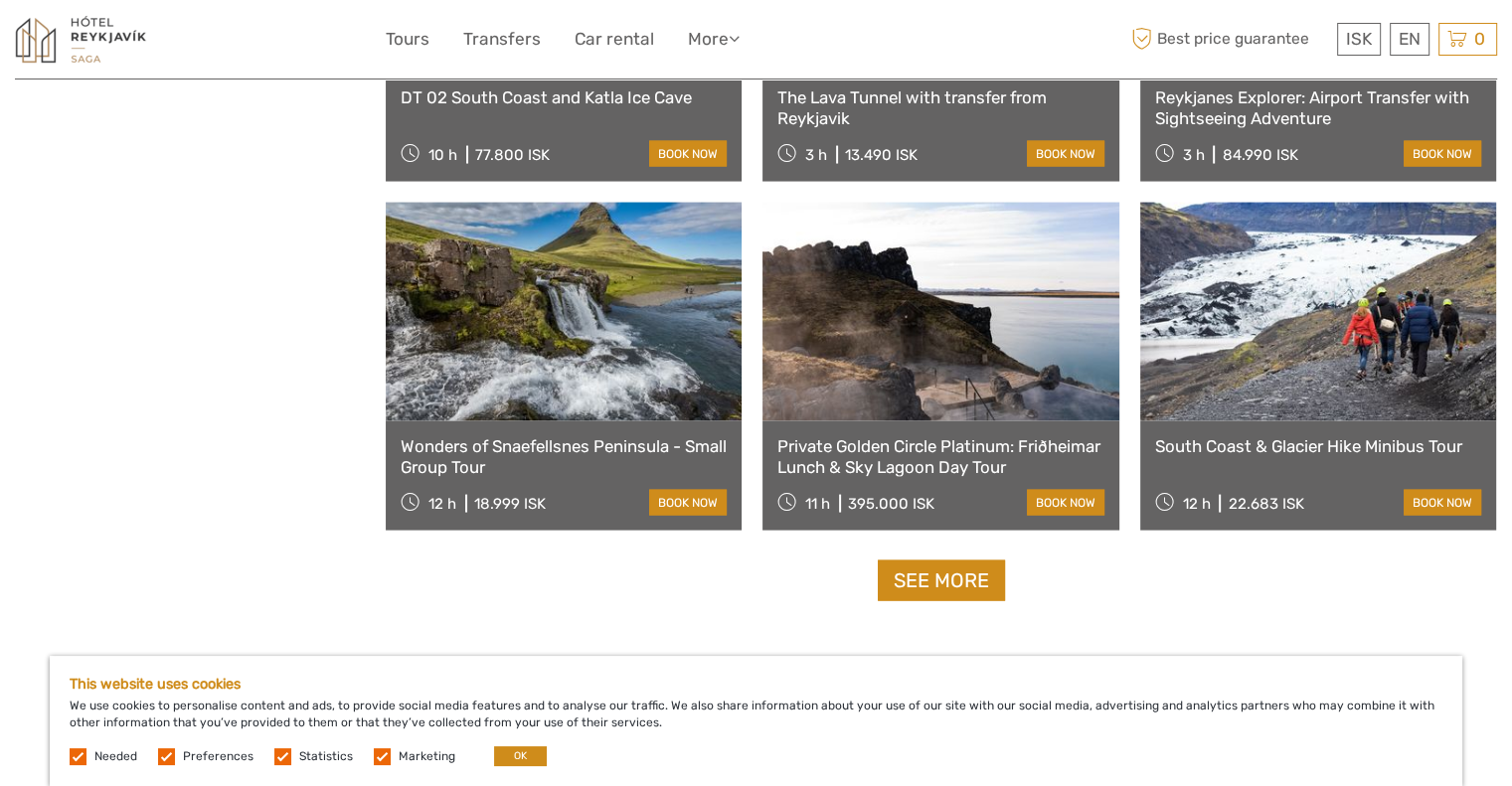 scroll, scrollTop: 4006, scrollLeft: 0, axis: vertical 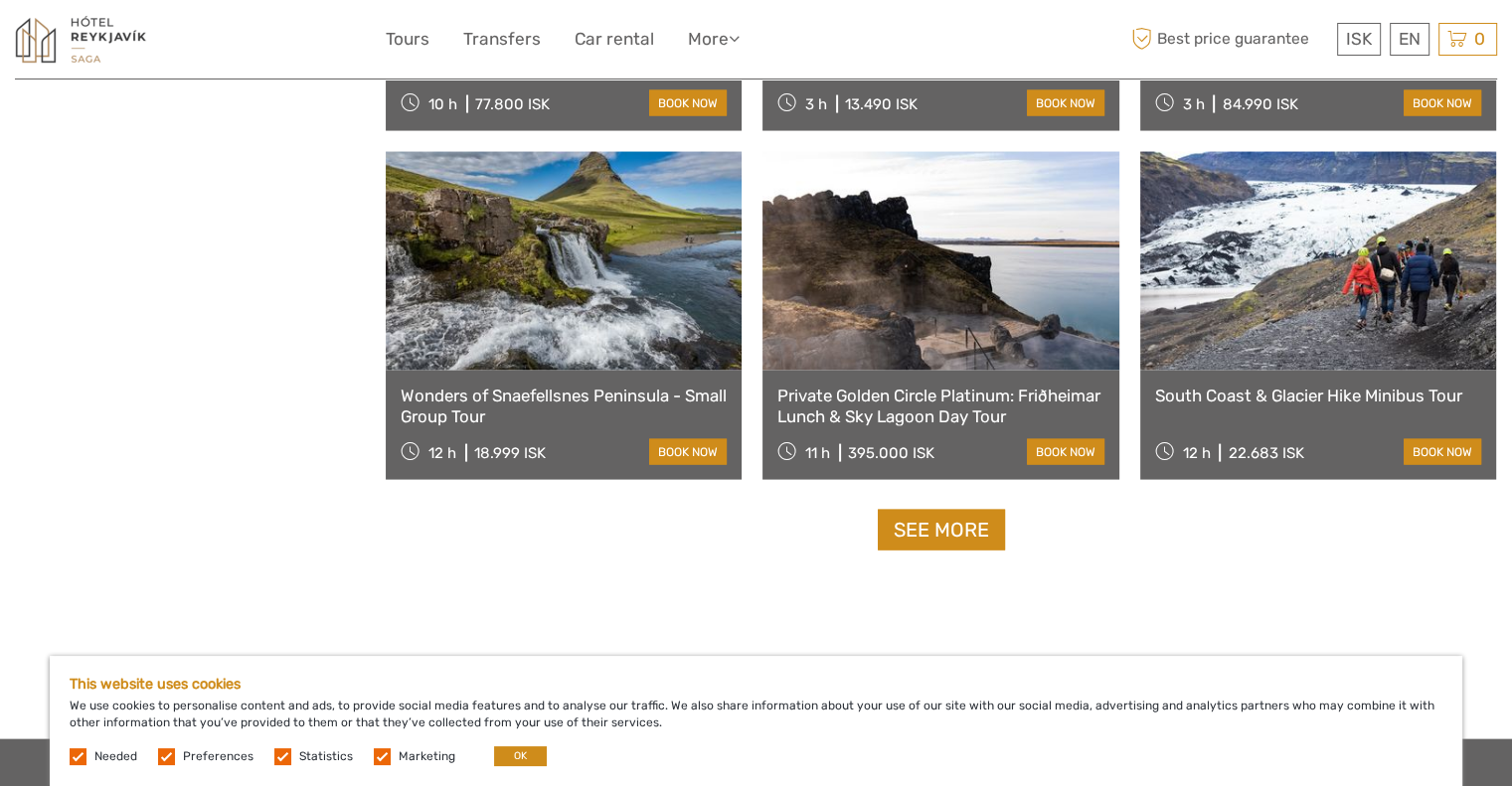 click on "See more" at bounding box center (941, 530) 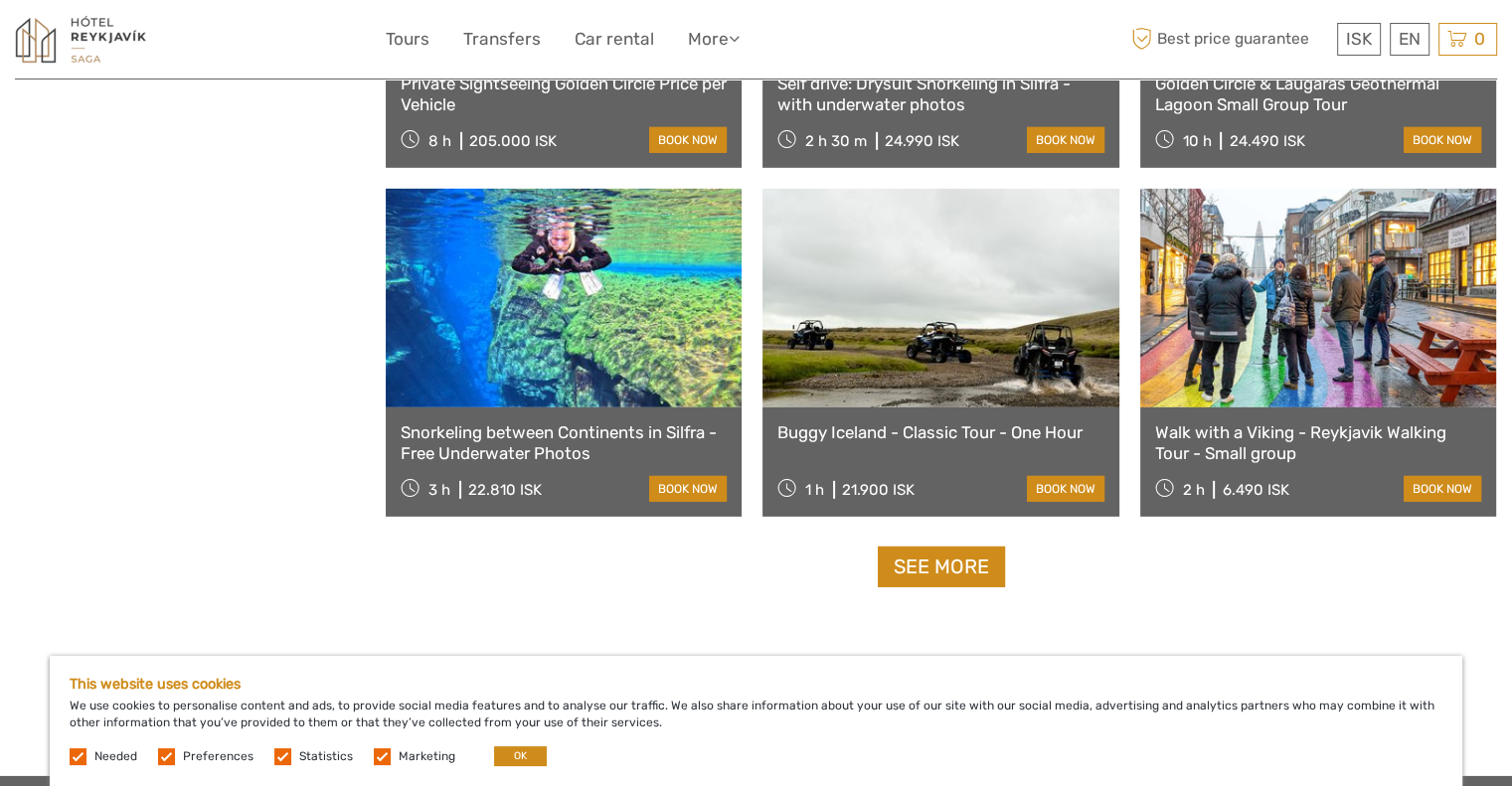 scroll, scrollTop: 6092, scrollLeft: 0, axis: vertical 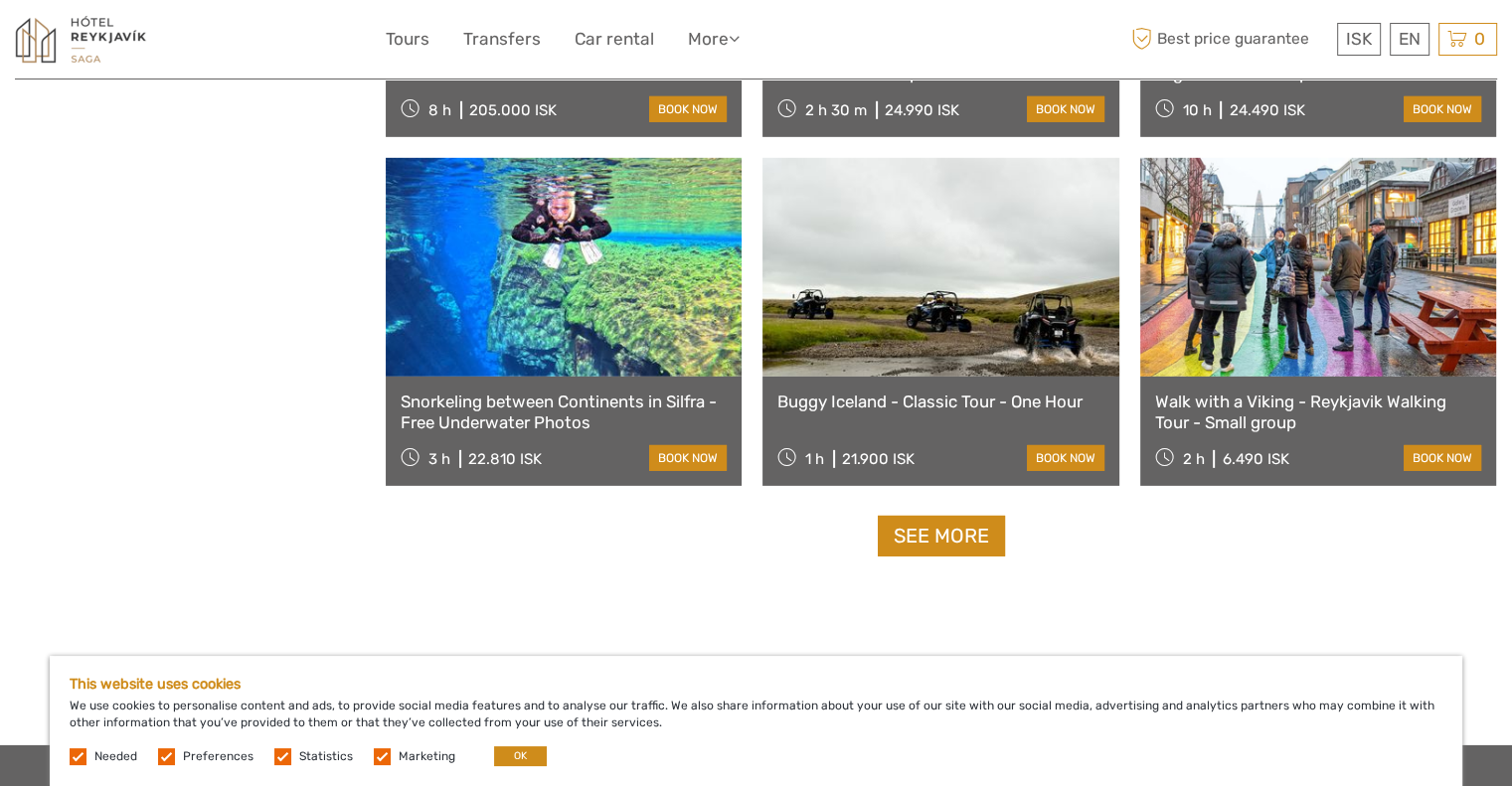 click on "Walk with a Viking - Reykjavik Walking Tour - Small group" at bounding box center [1318, 411] 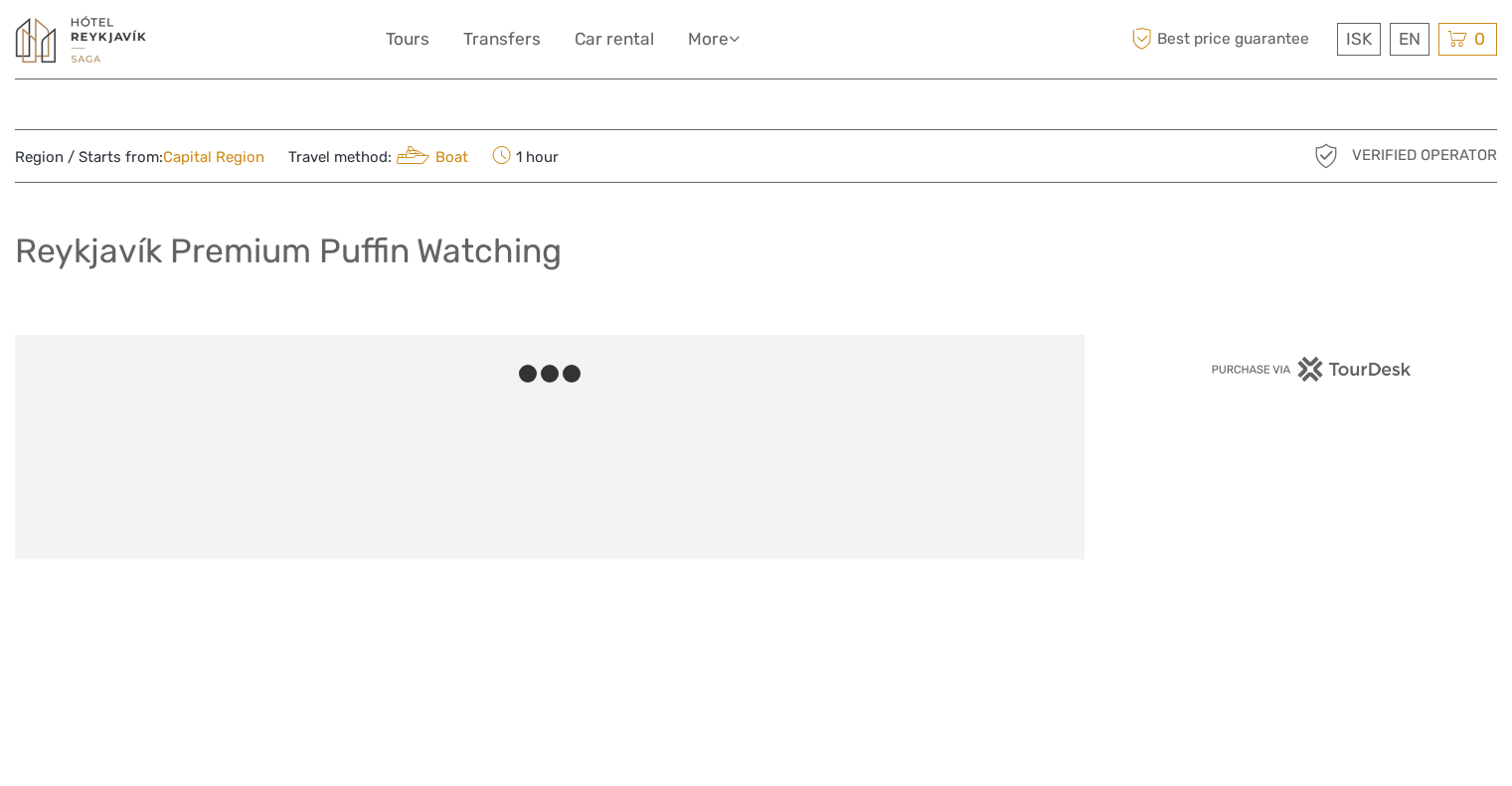 scroll, scrollTop: 0, scrollLeft: 0, axis: both 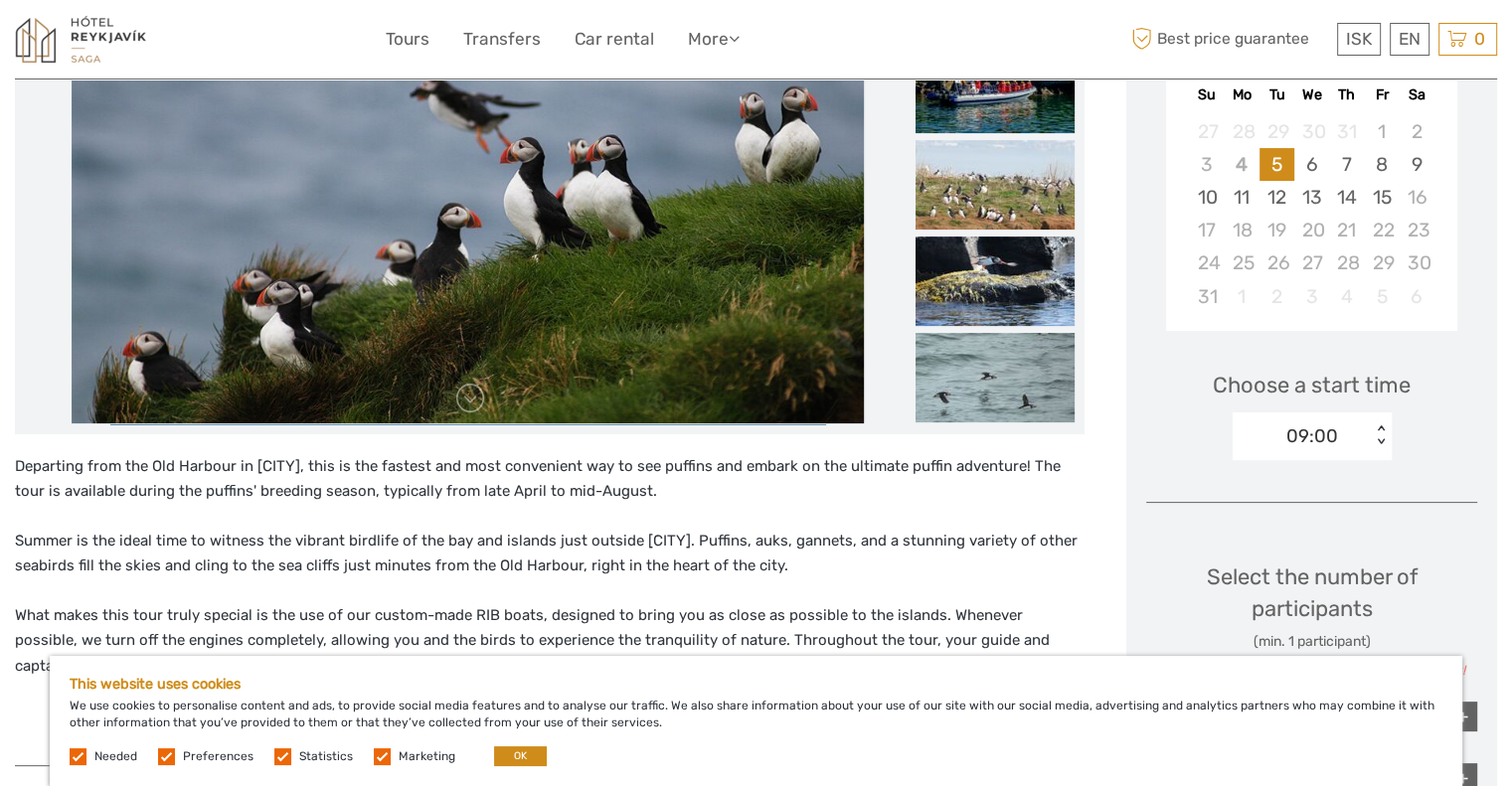 drag, startPoint x: 382, startPoint y: 761, endPoint x: 270, endPoint y: 751, distance: 112.44554 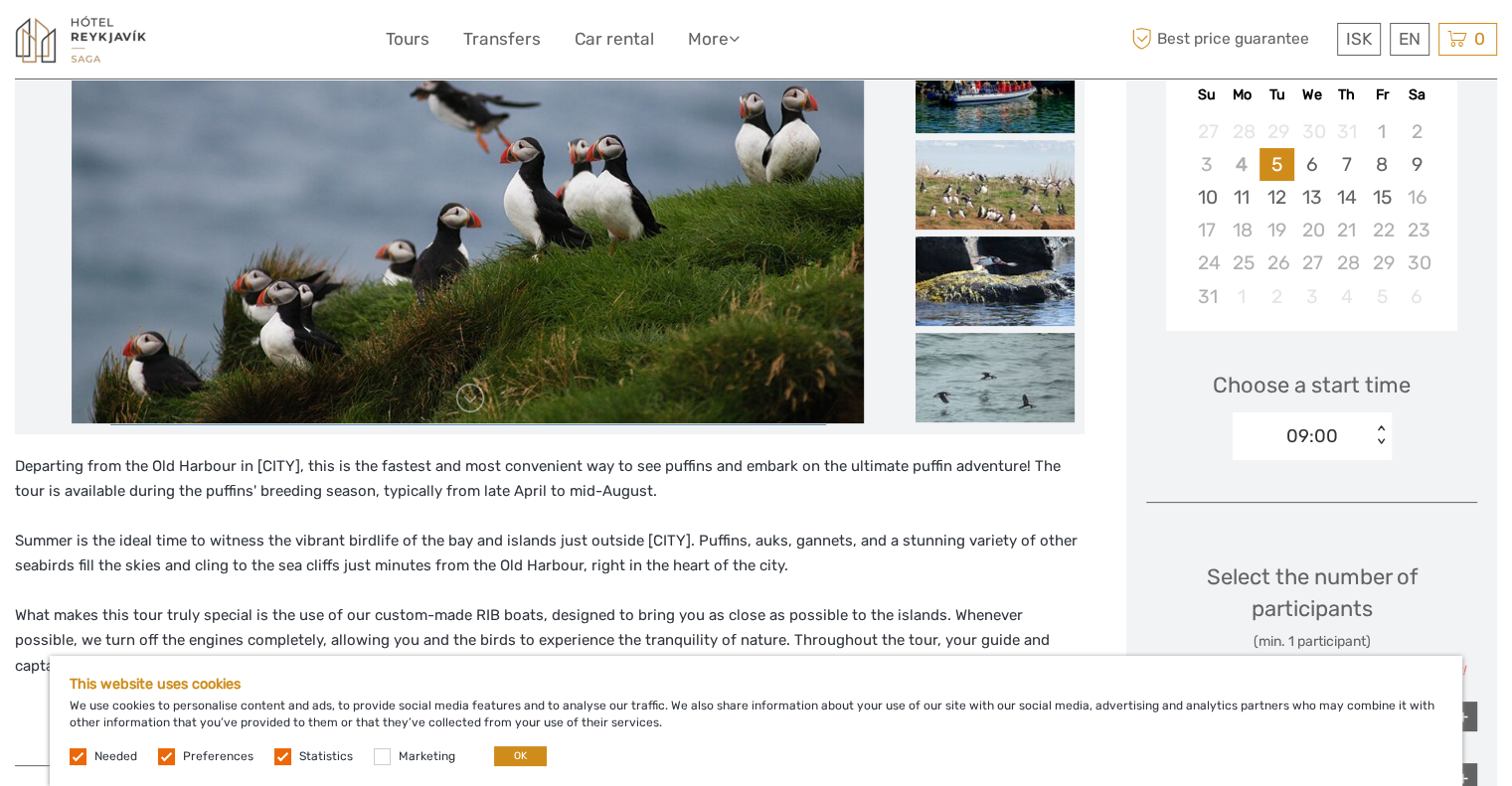 click at bounding box center [282, 756] 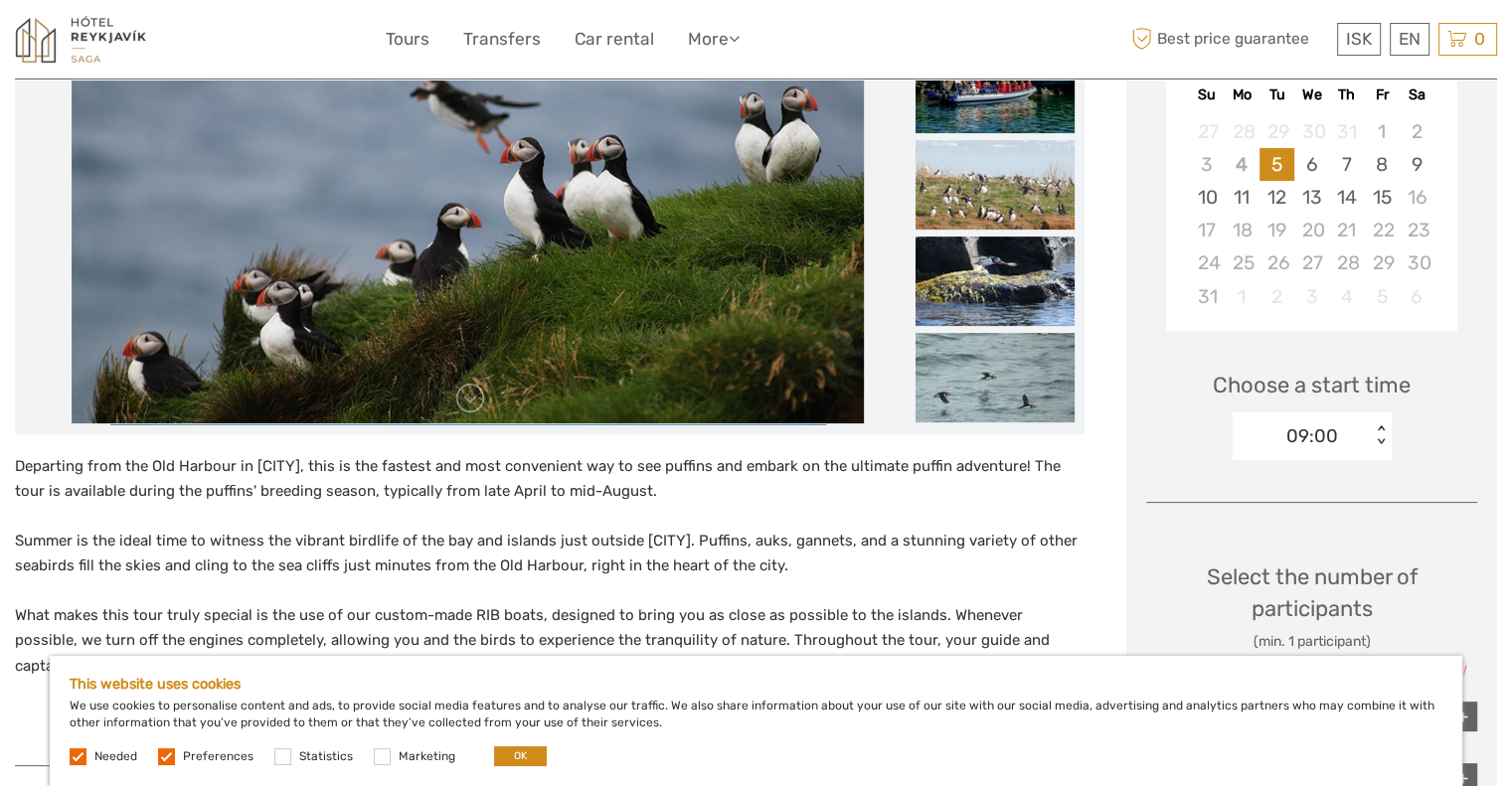 click on "Preferences" at bounding box center (207, 755) 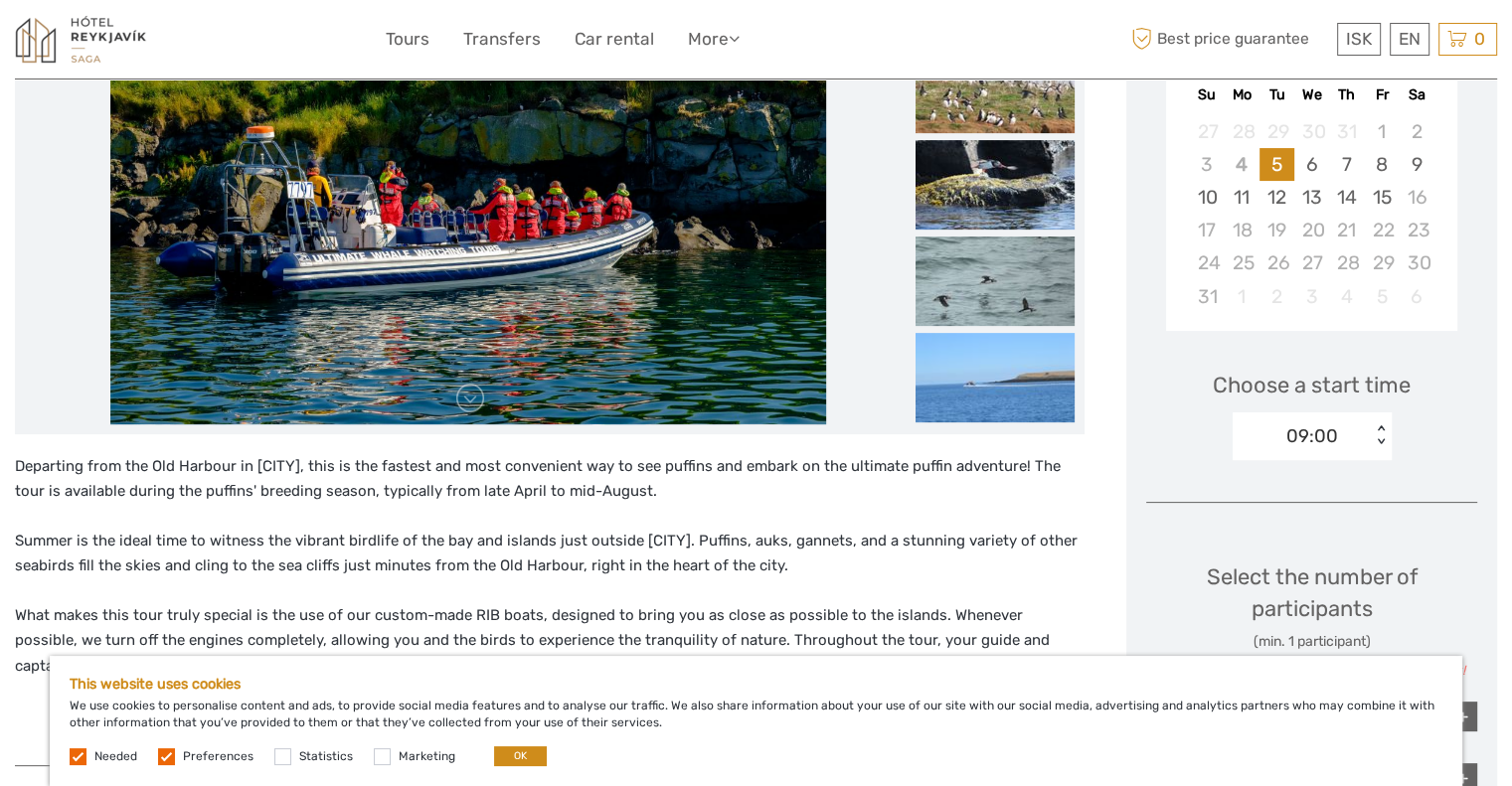 click at bounding box center [166, 756] 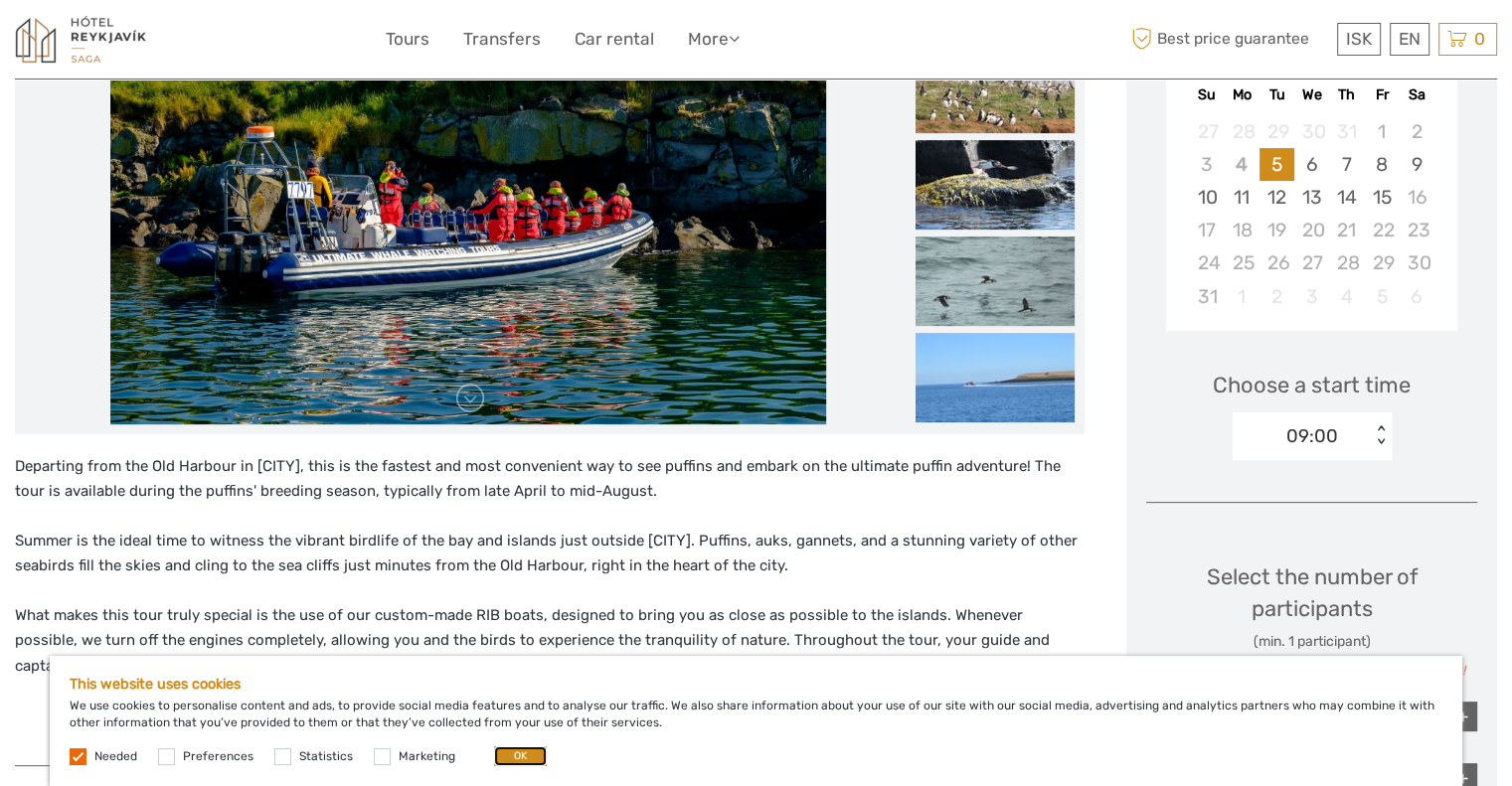 drag, startPoint x: 518, startPoint y: 752, endPoint x: 529, endPoint y: 749, distance: 11.401754 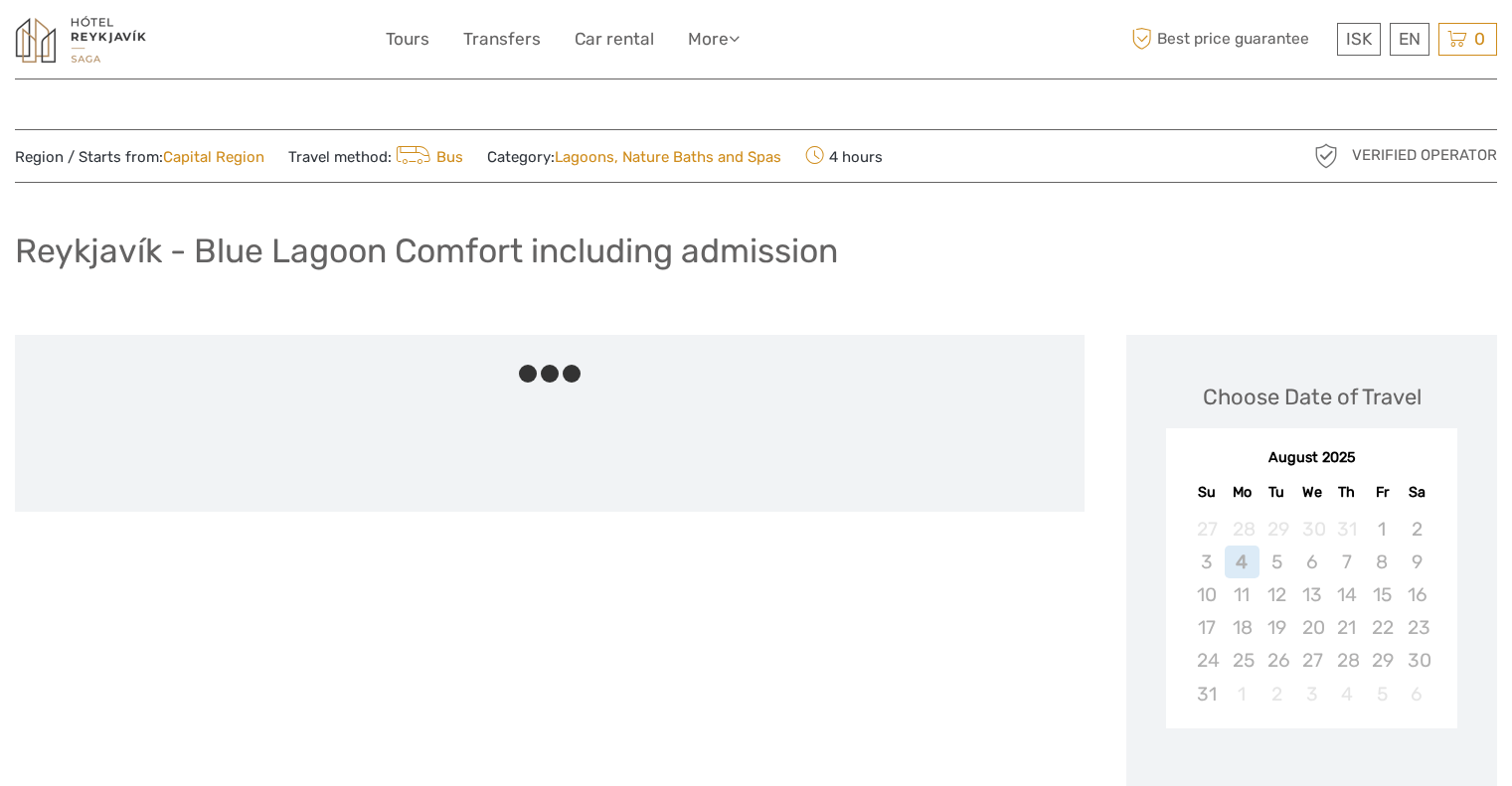 scroll, scrollTop: 0, scrollLeft: 0, axis: both 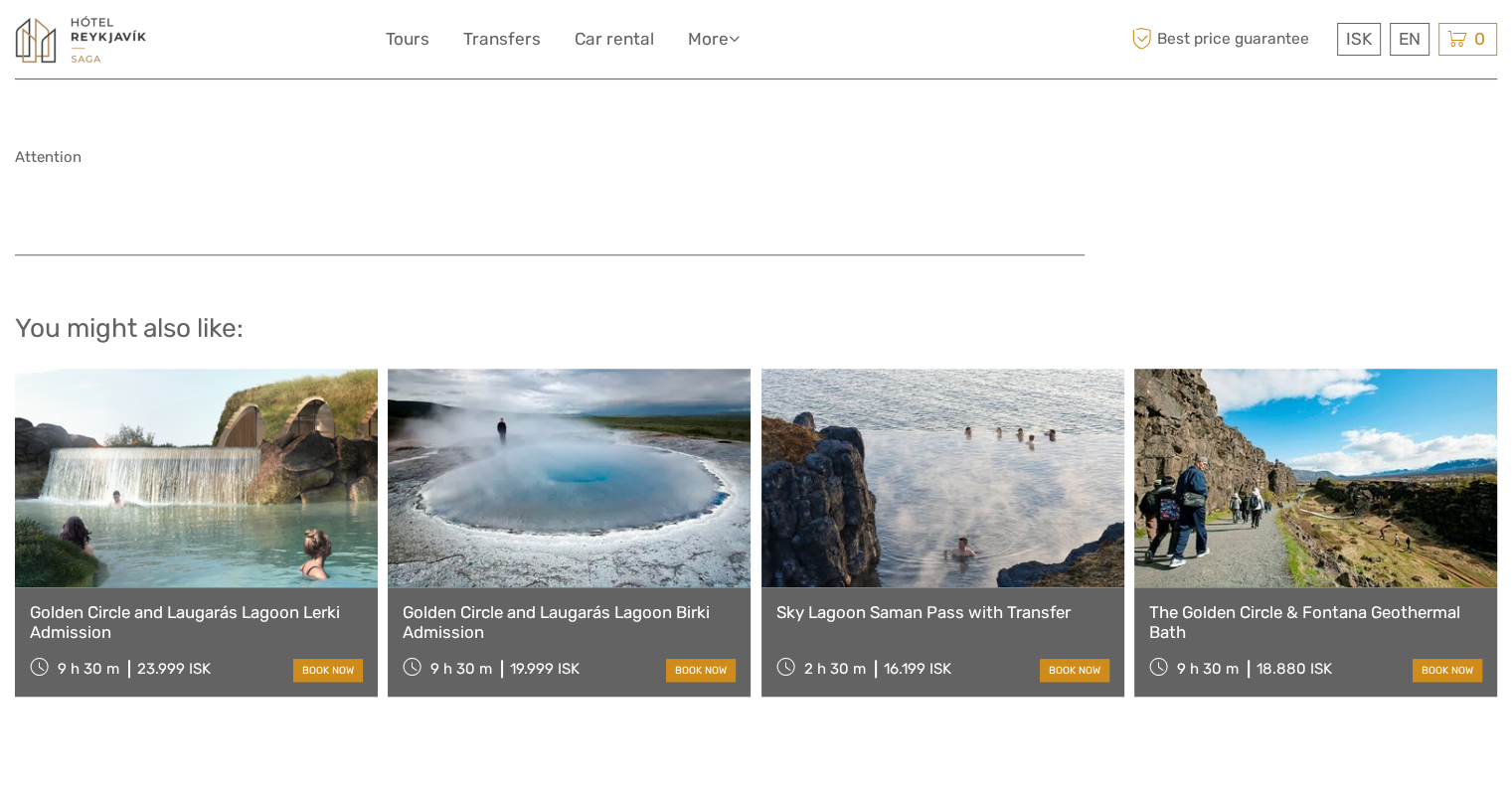 click on "Sky Lagoon Saman Pass with Transfer" at bounding box center (942, 612) 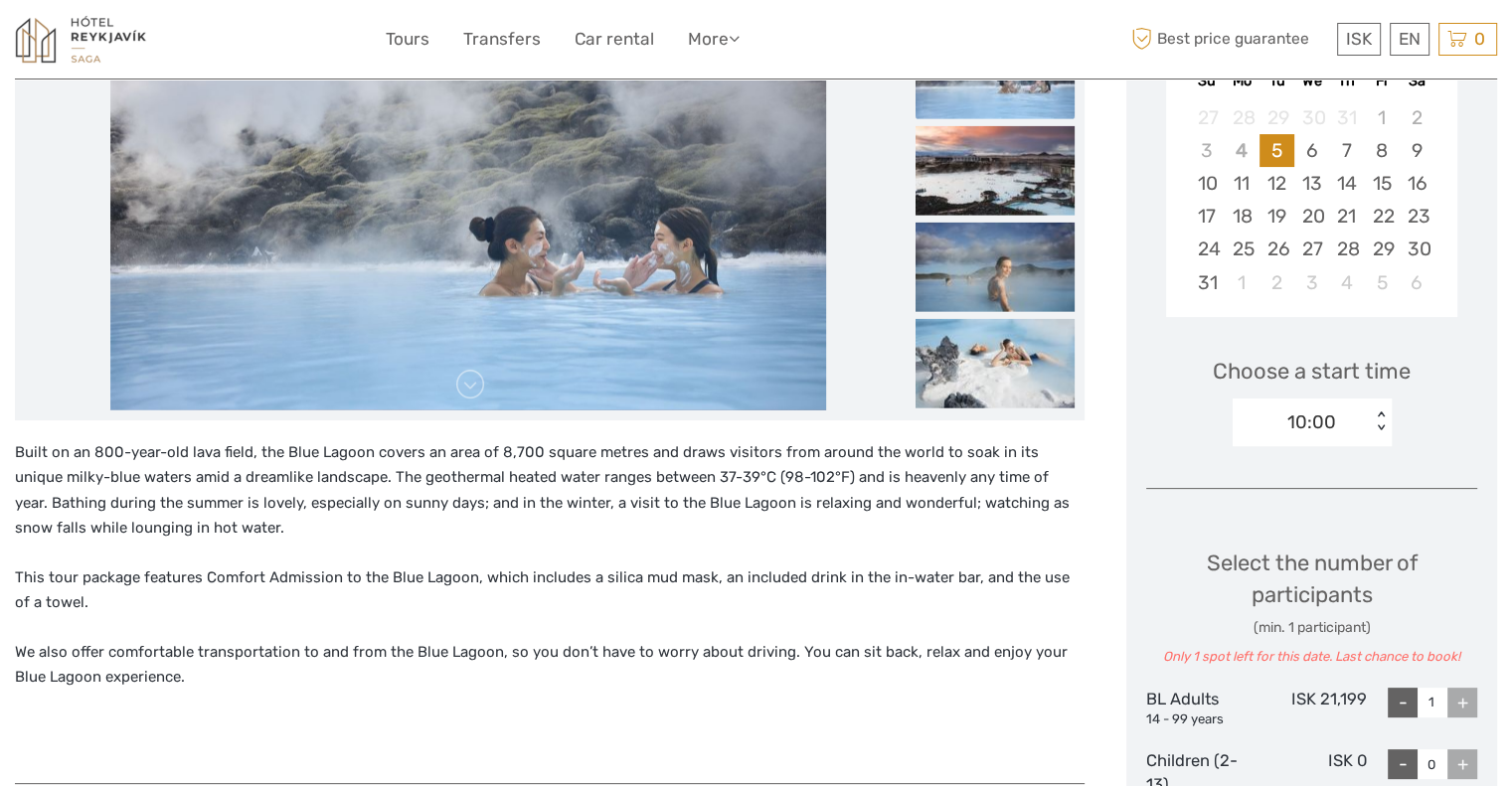 scroll, scrollTop: 0, scrollLeft: 0, axis: both 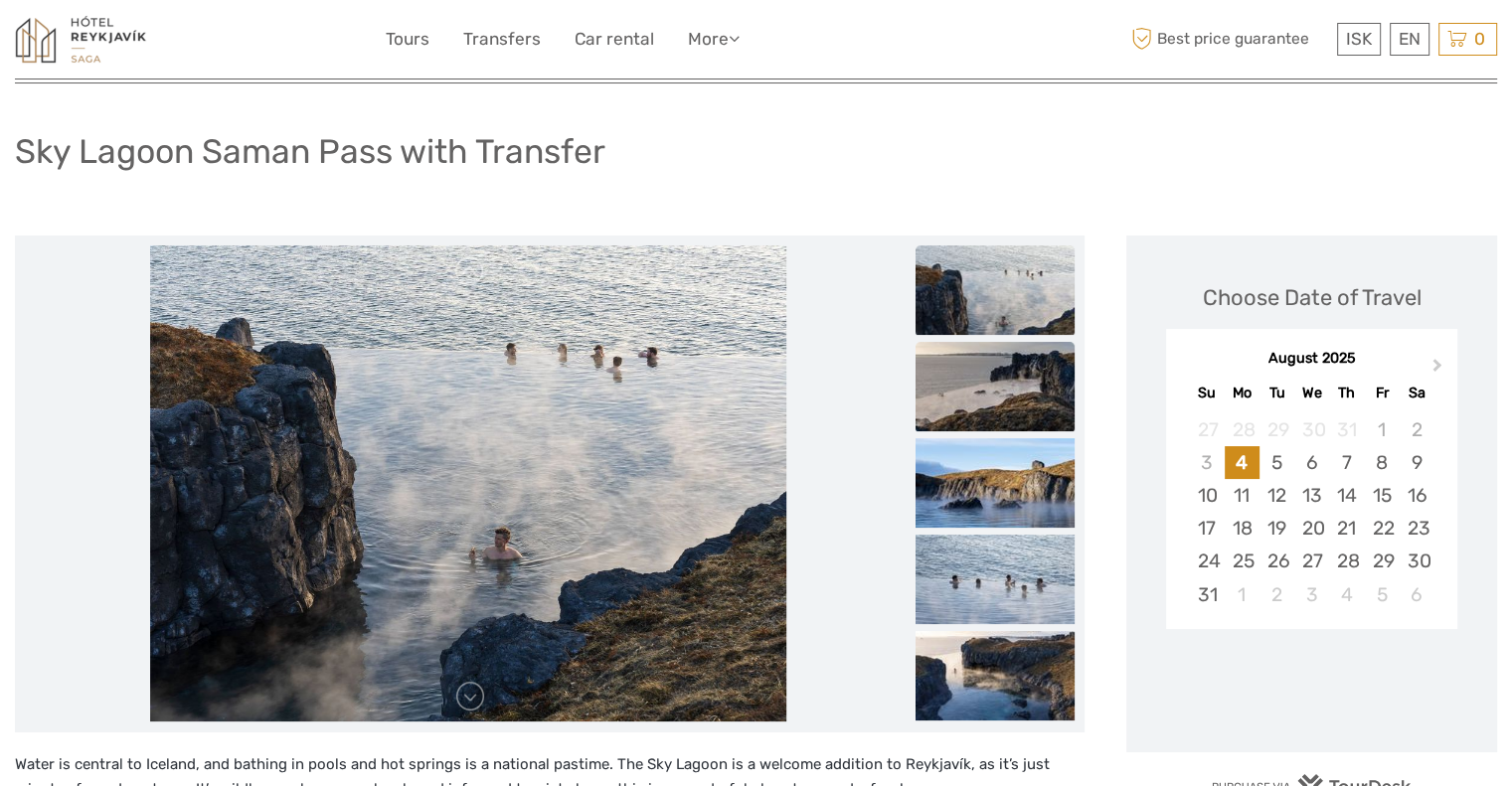 click at bounding box center [995, 387] 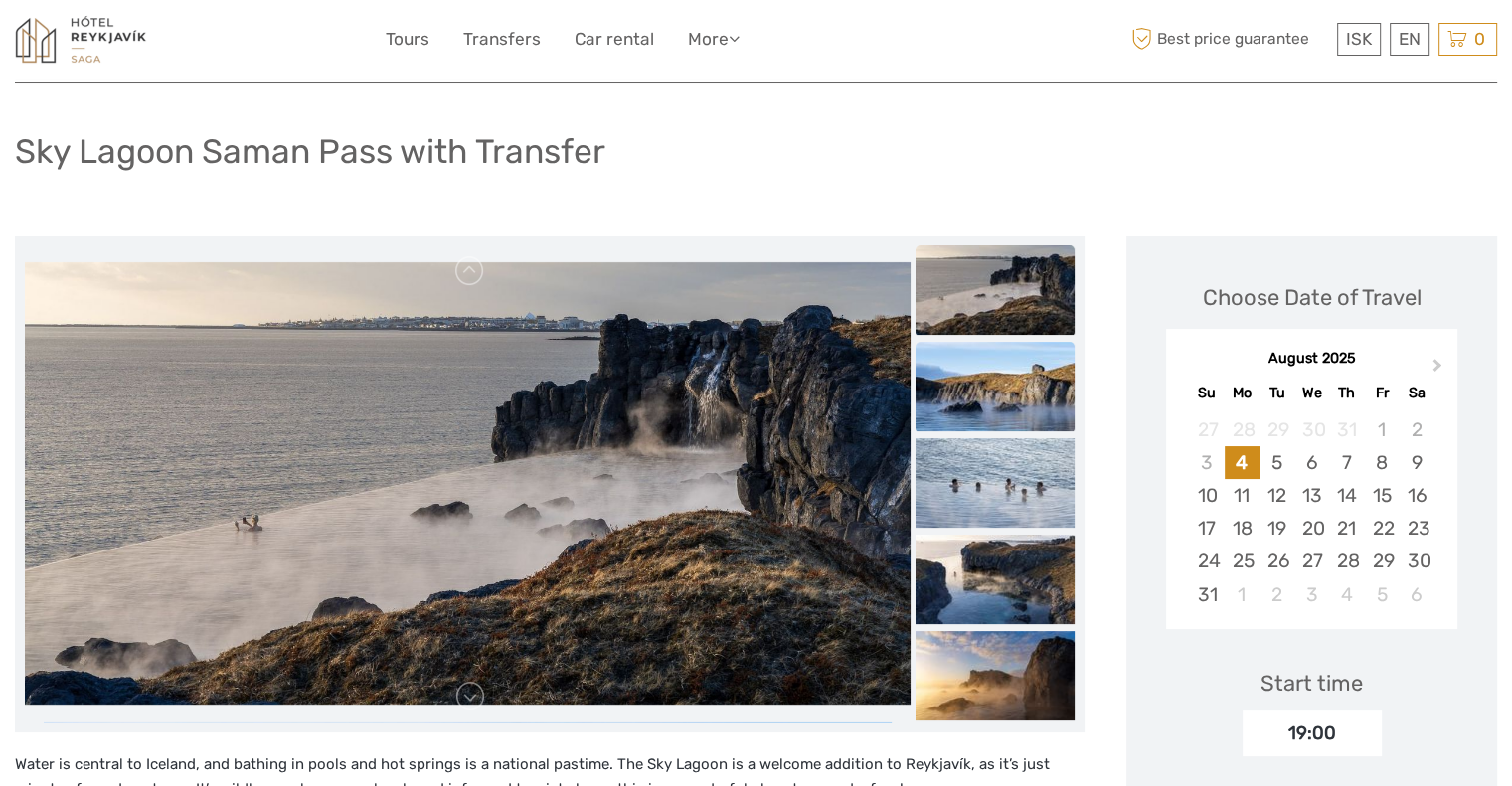 click at bounding box center [995, 387] 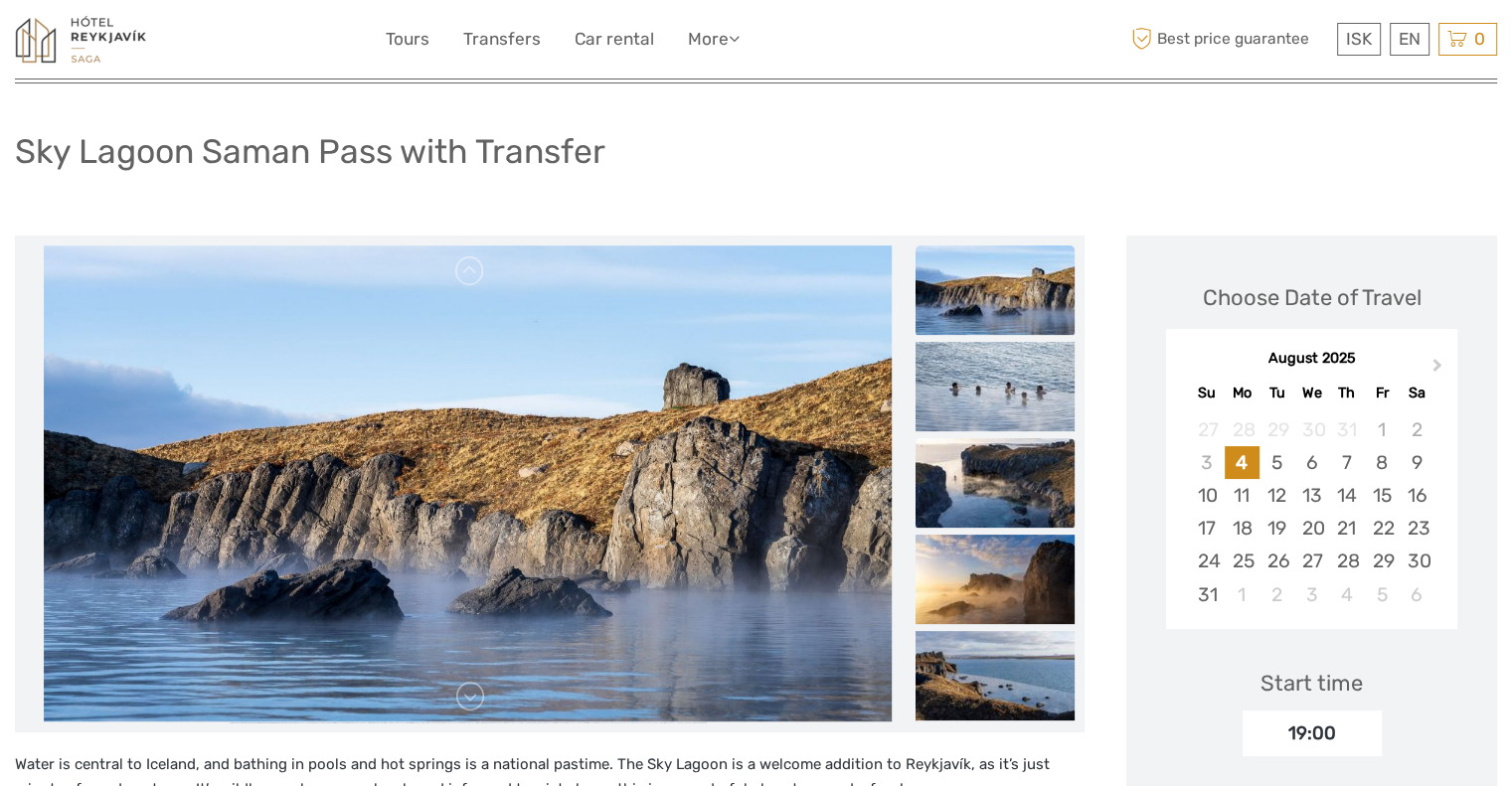 click at bounding box center (995, 483) 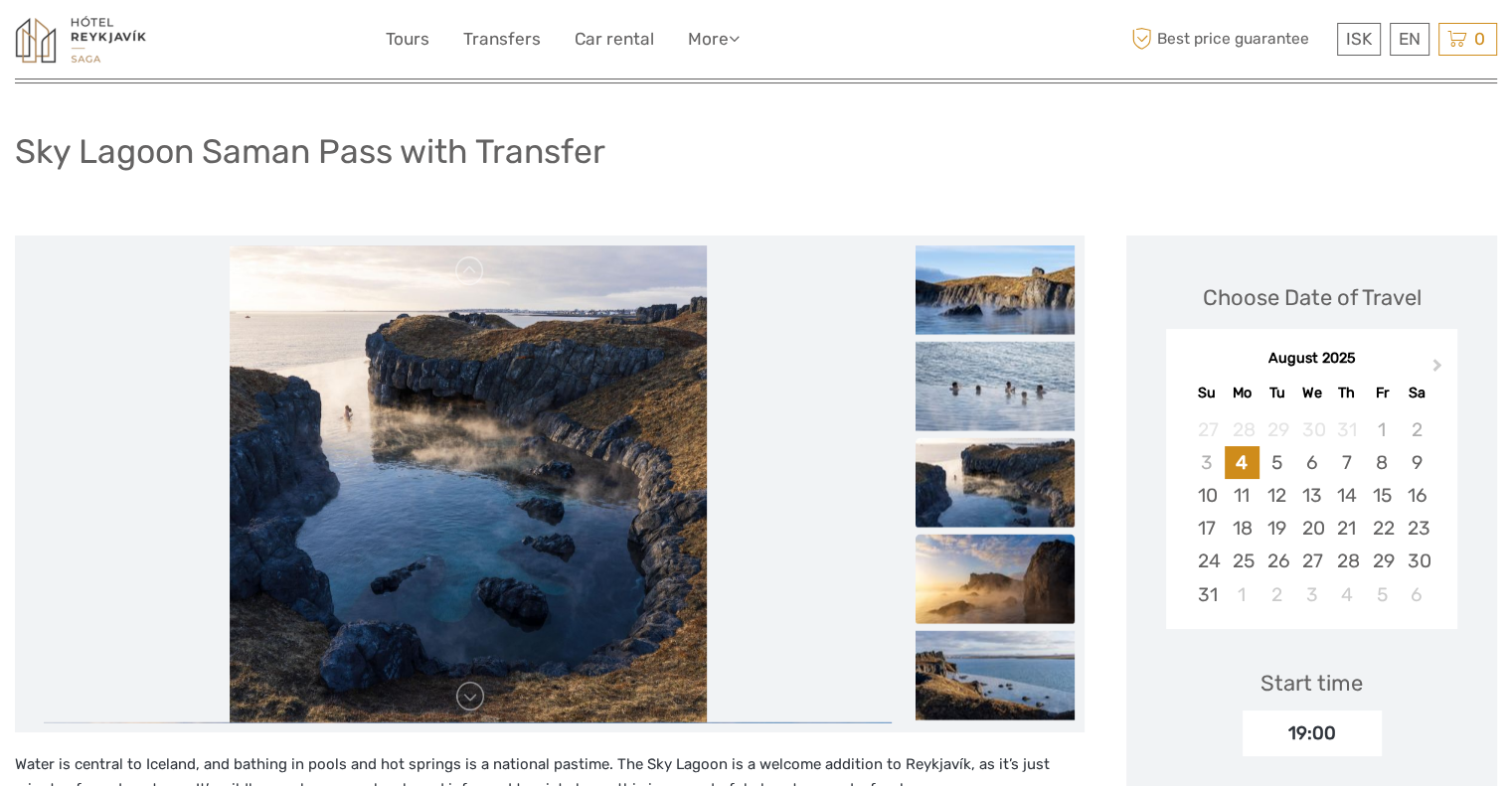 click at bounding box center (995, 578) 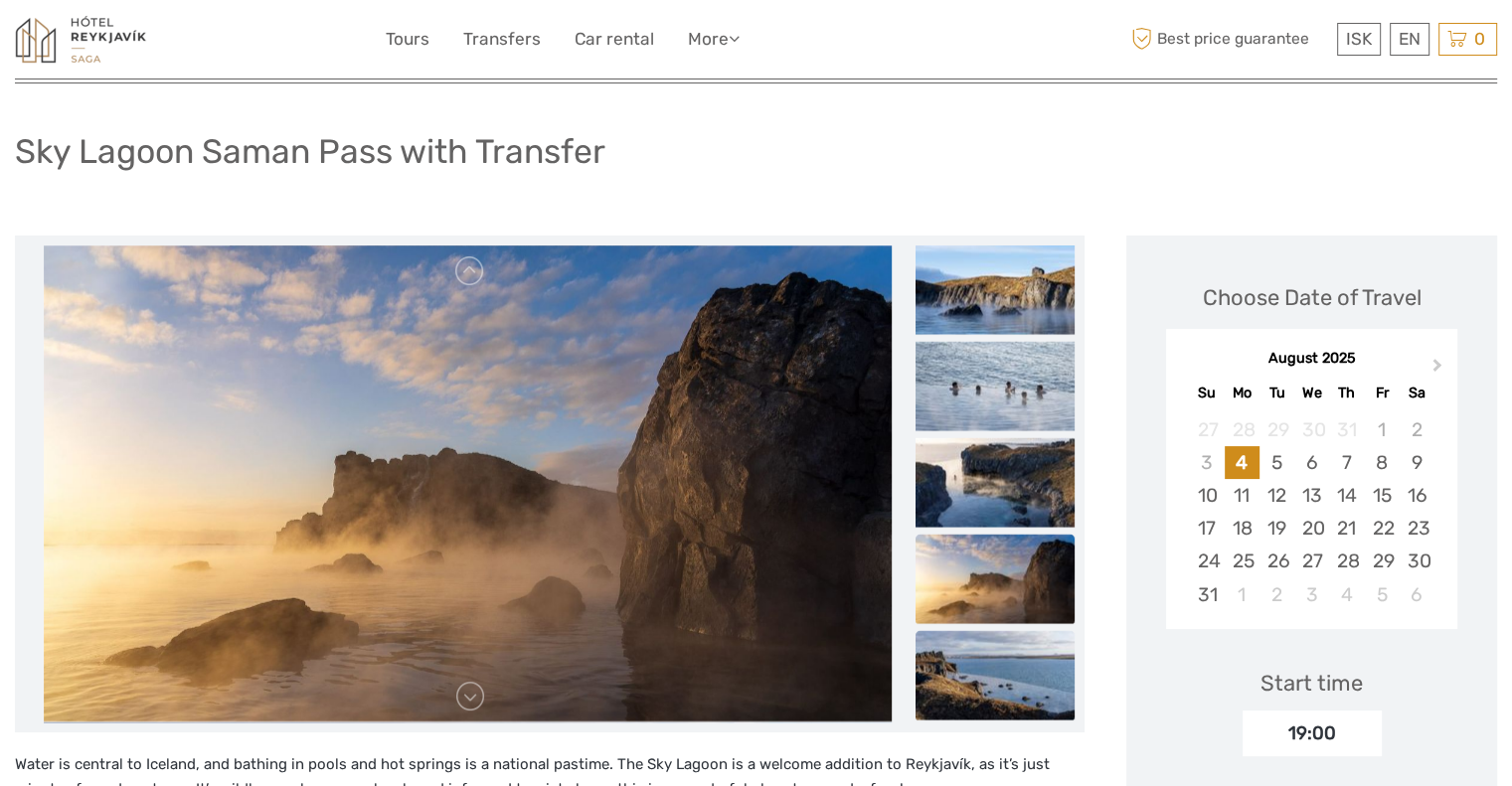 click at bounding box center (995, 675) 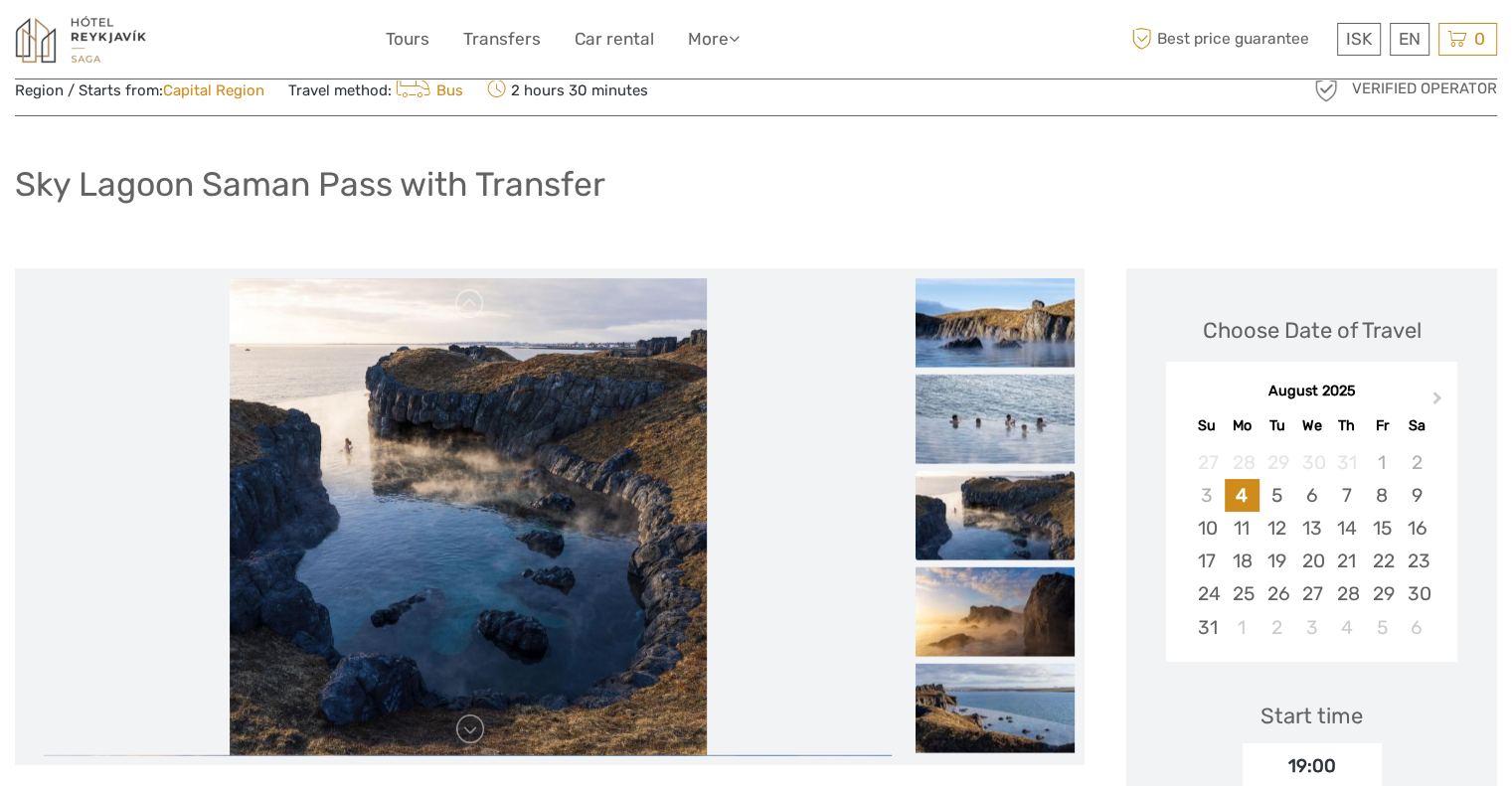 scroll, scrollTop: 0, scrollLeft: 0, axis: both 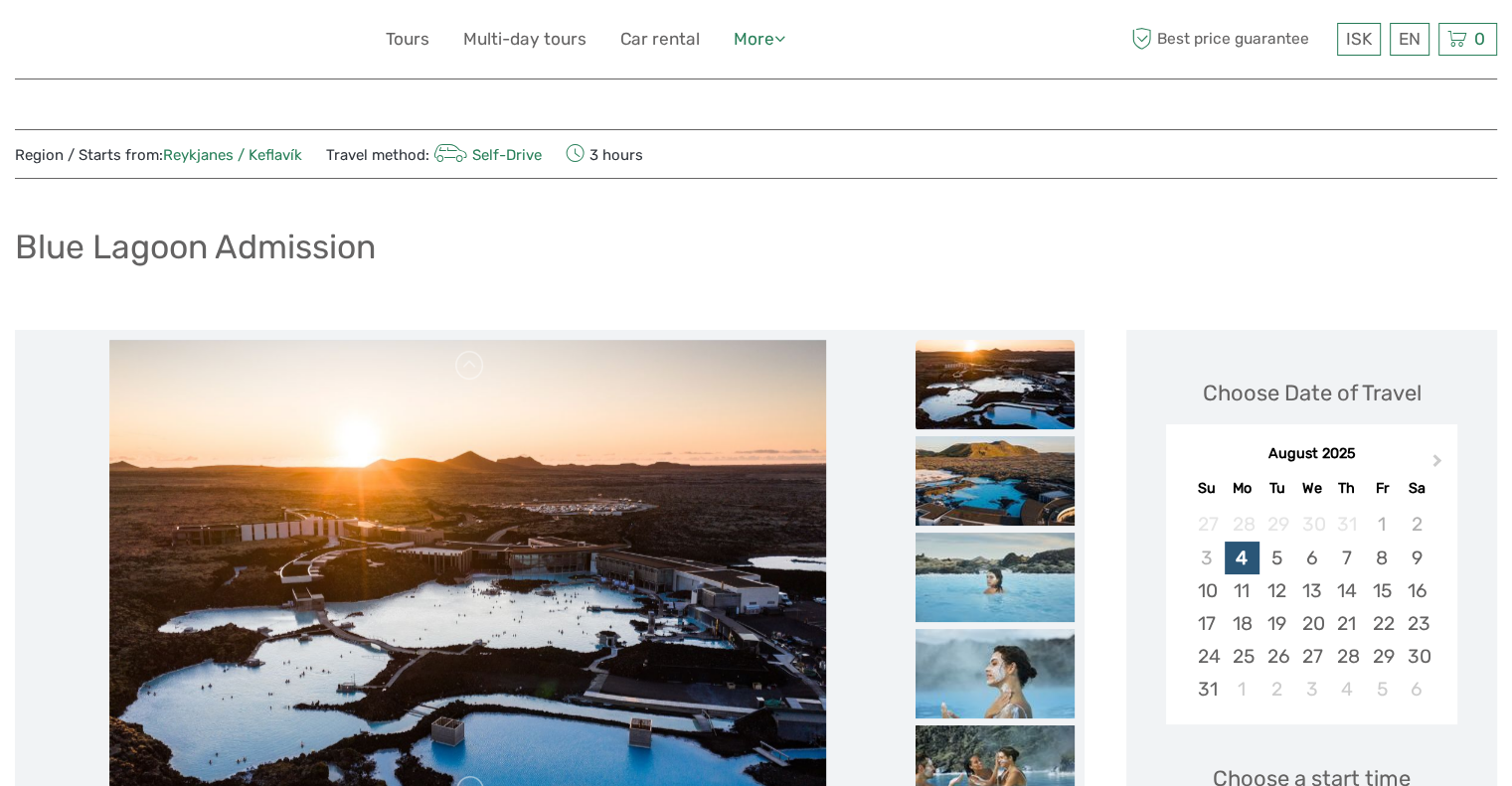 click at bounding box center (779, 38) 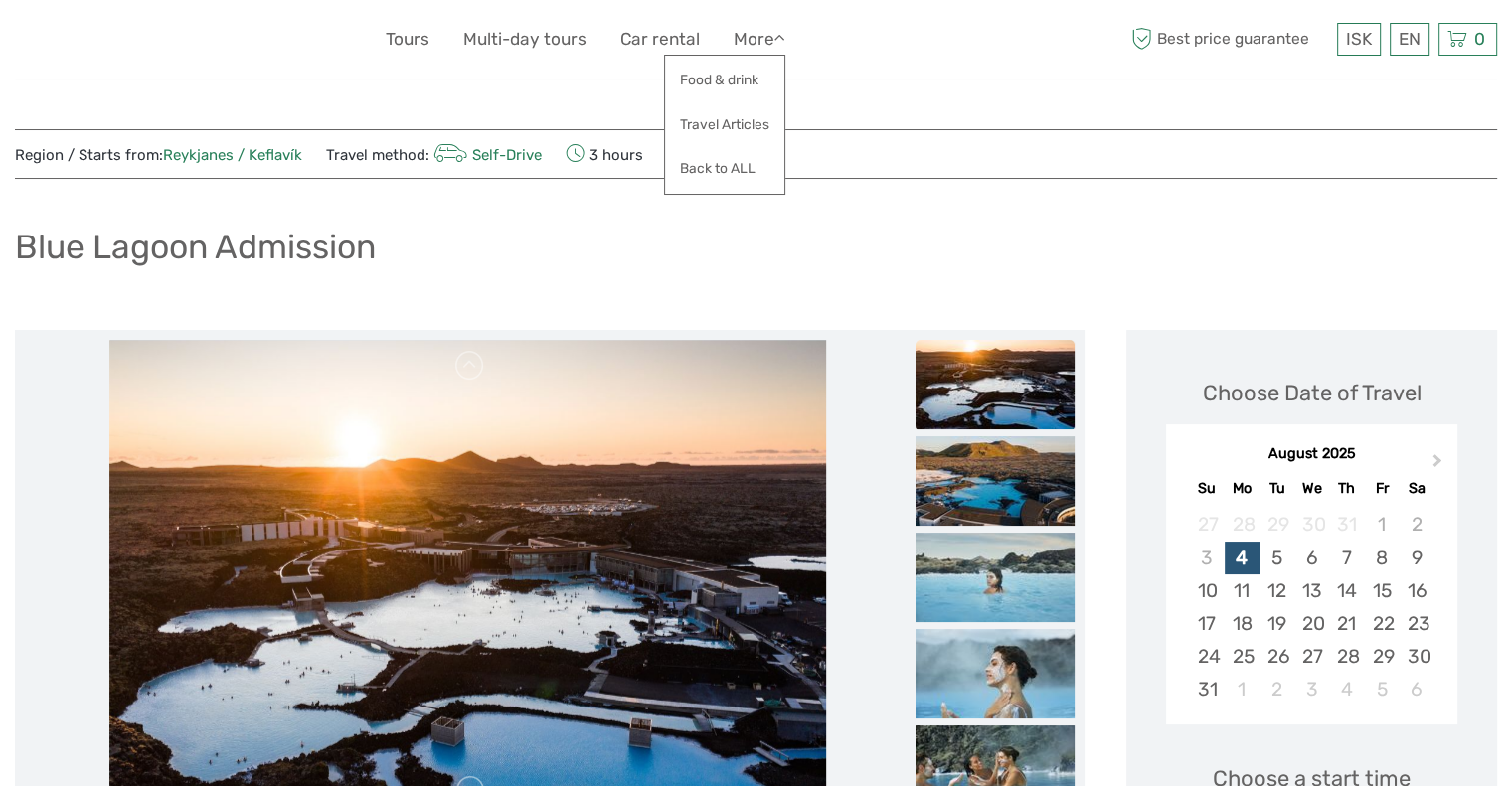 click on "Back to ALL" at bounding box center (725, 168) 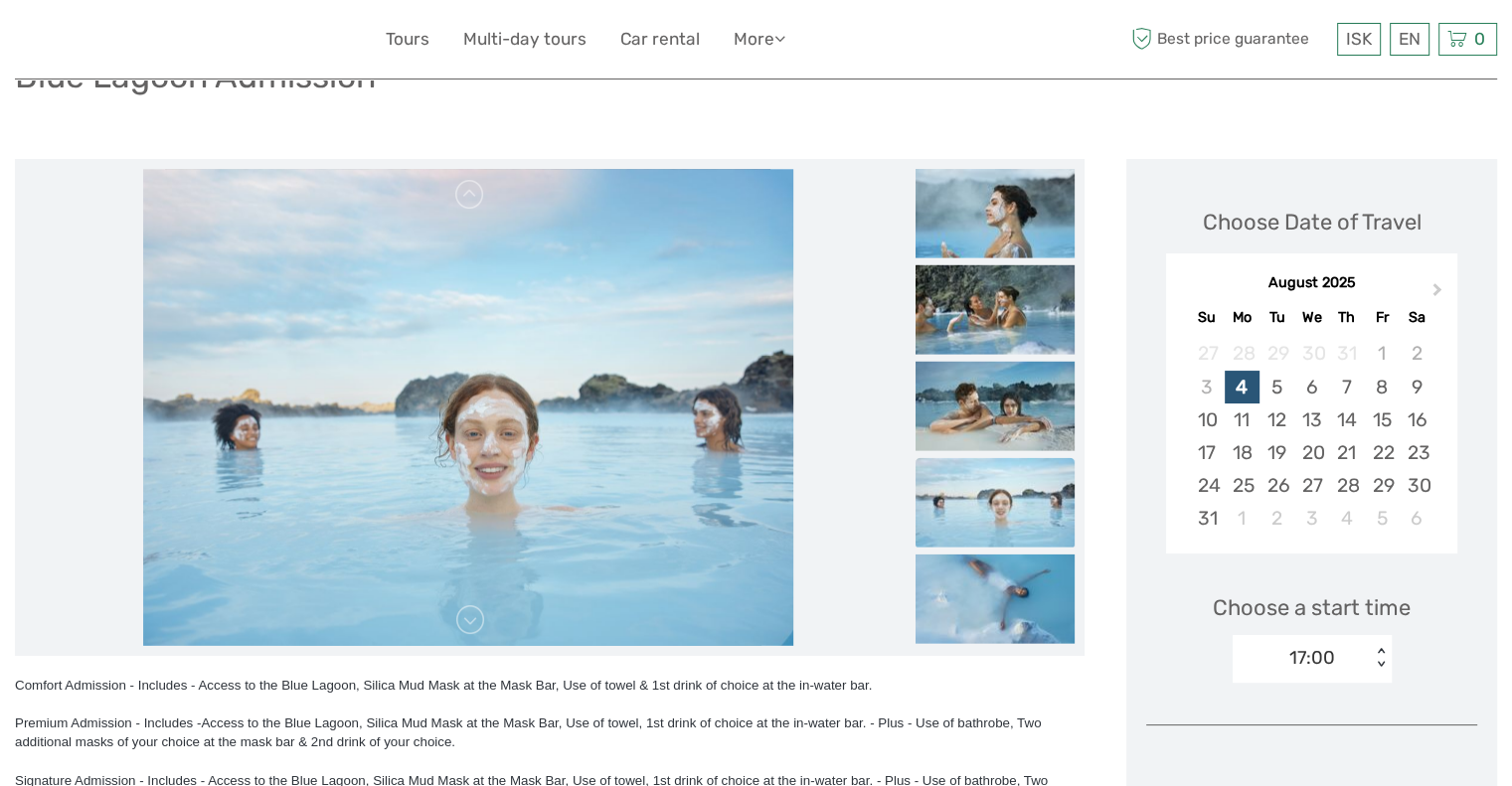 scroll, scrollTop: 298, scrollLeft: 0, axis: vertical 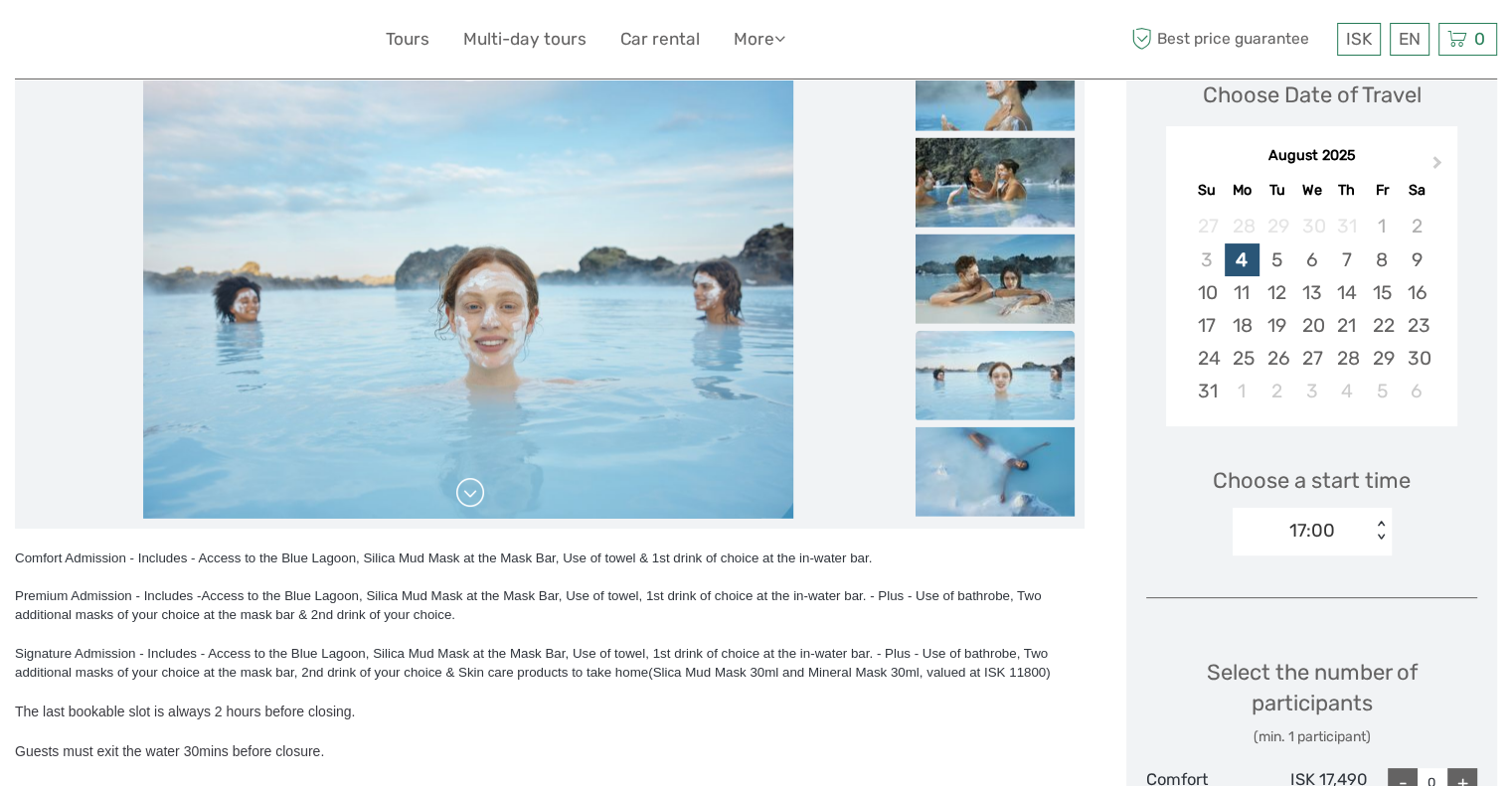 click at bounding box center [470, 493] 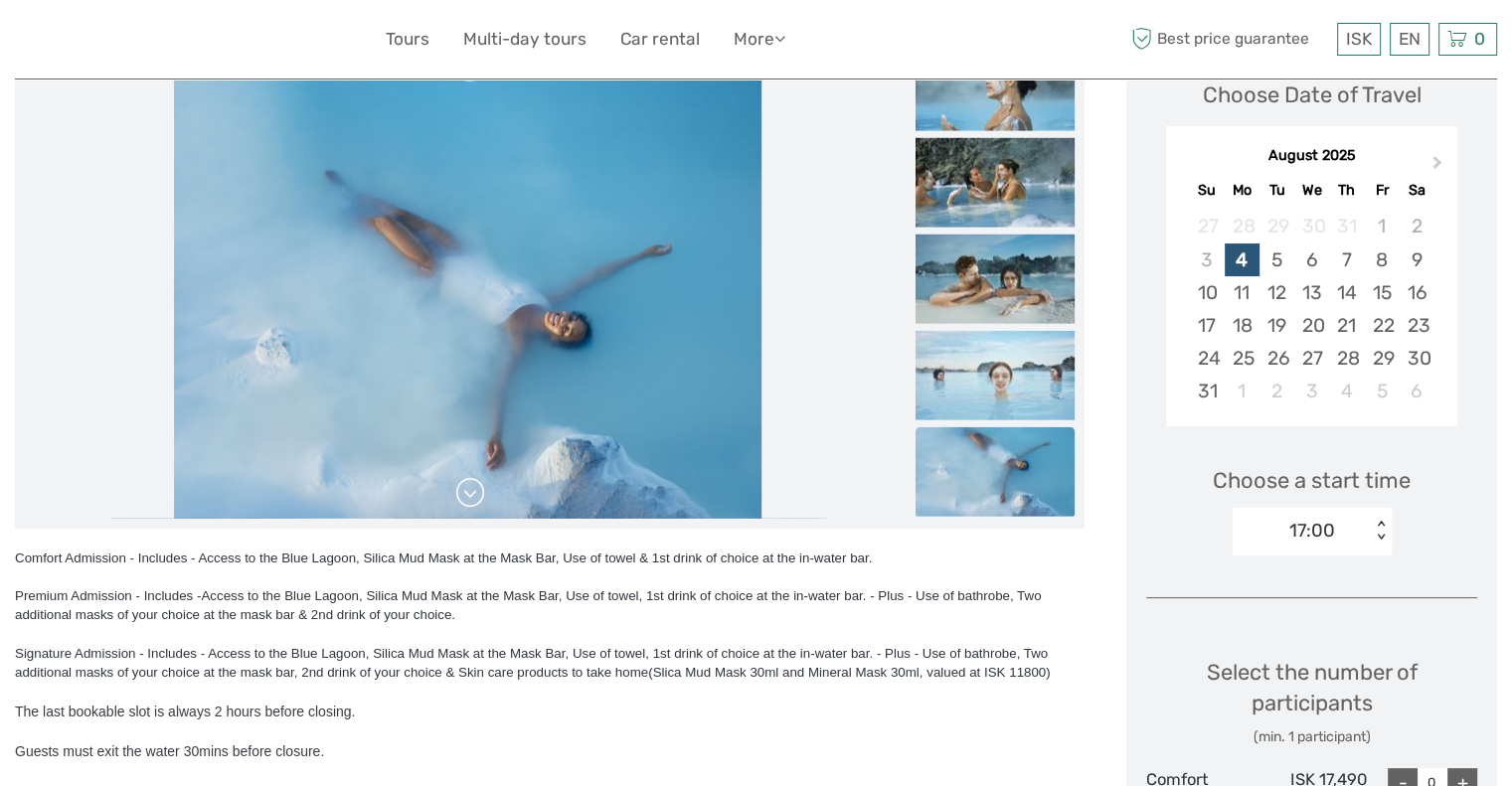 click at bounding box center [470, 493] 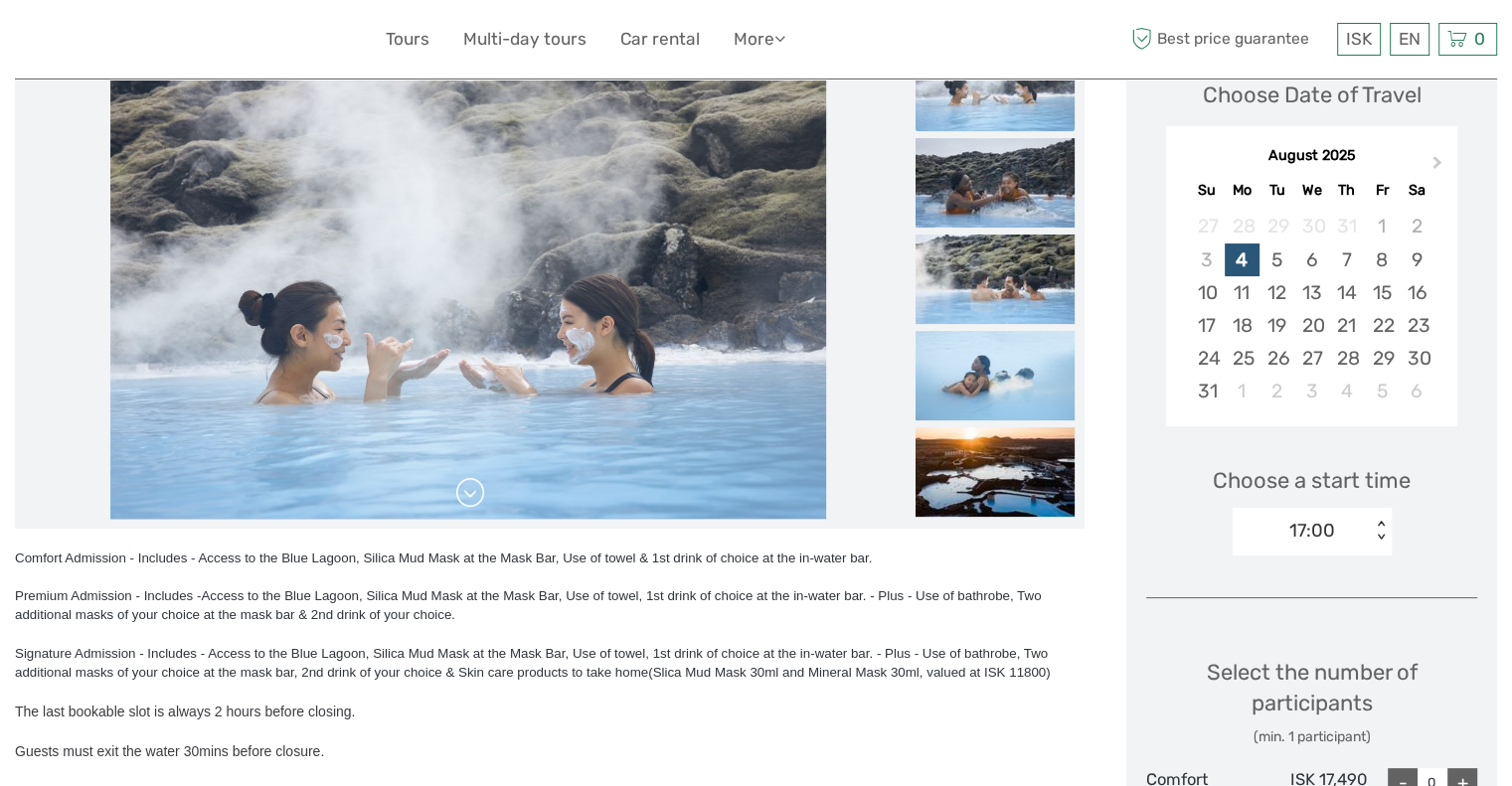click at bounding box center [470, 493] 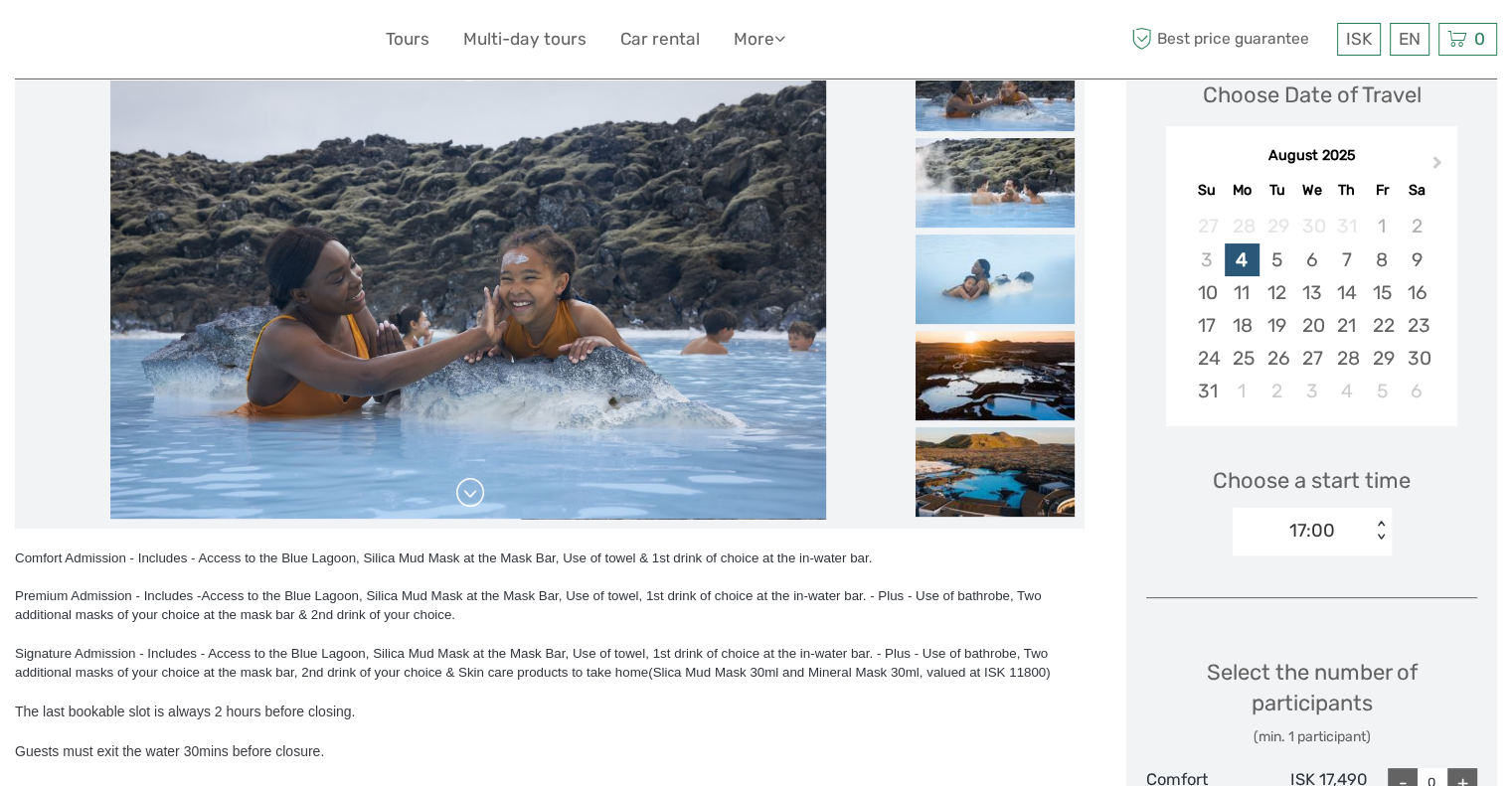 click at bounding box center [470, 493] 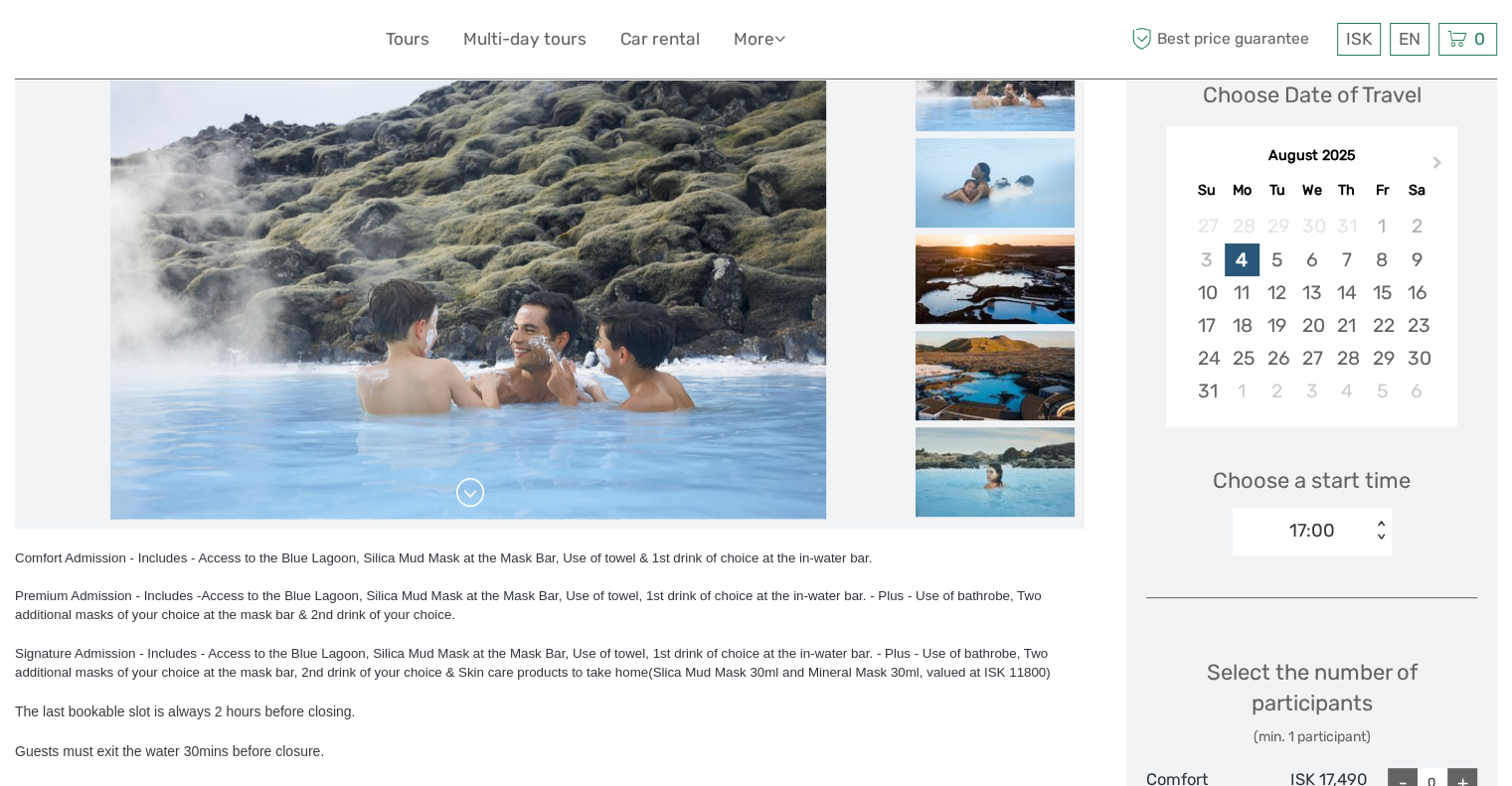 click at bounding box center [470, 493] 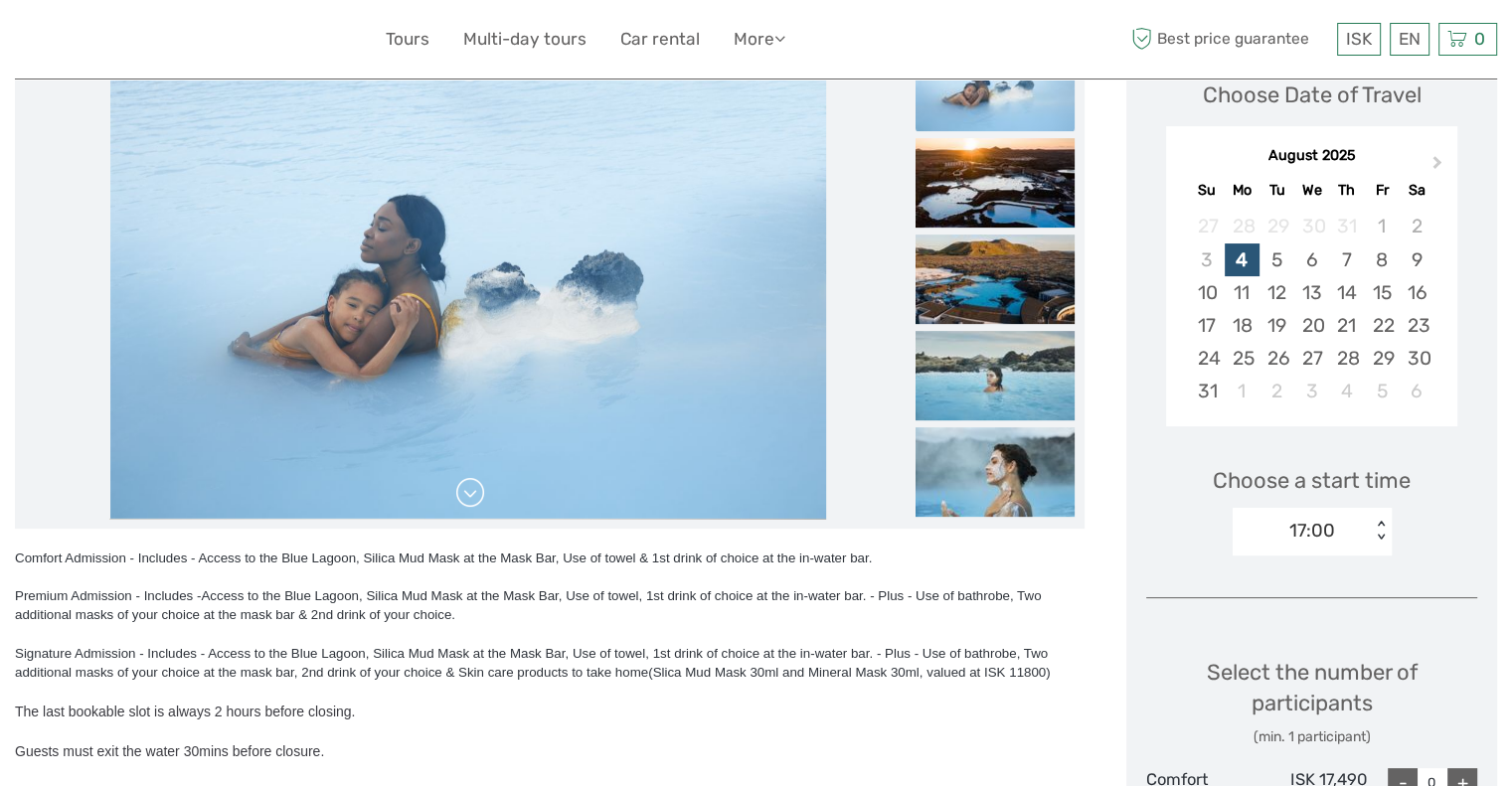 click at bounding box center [470, 493] 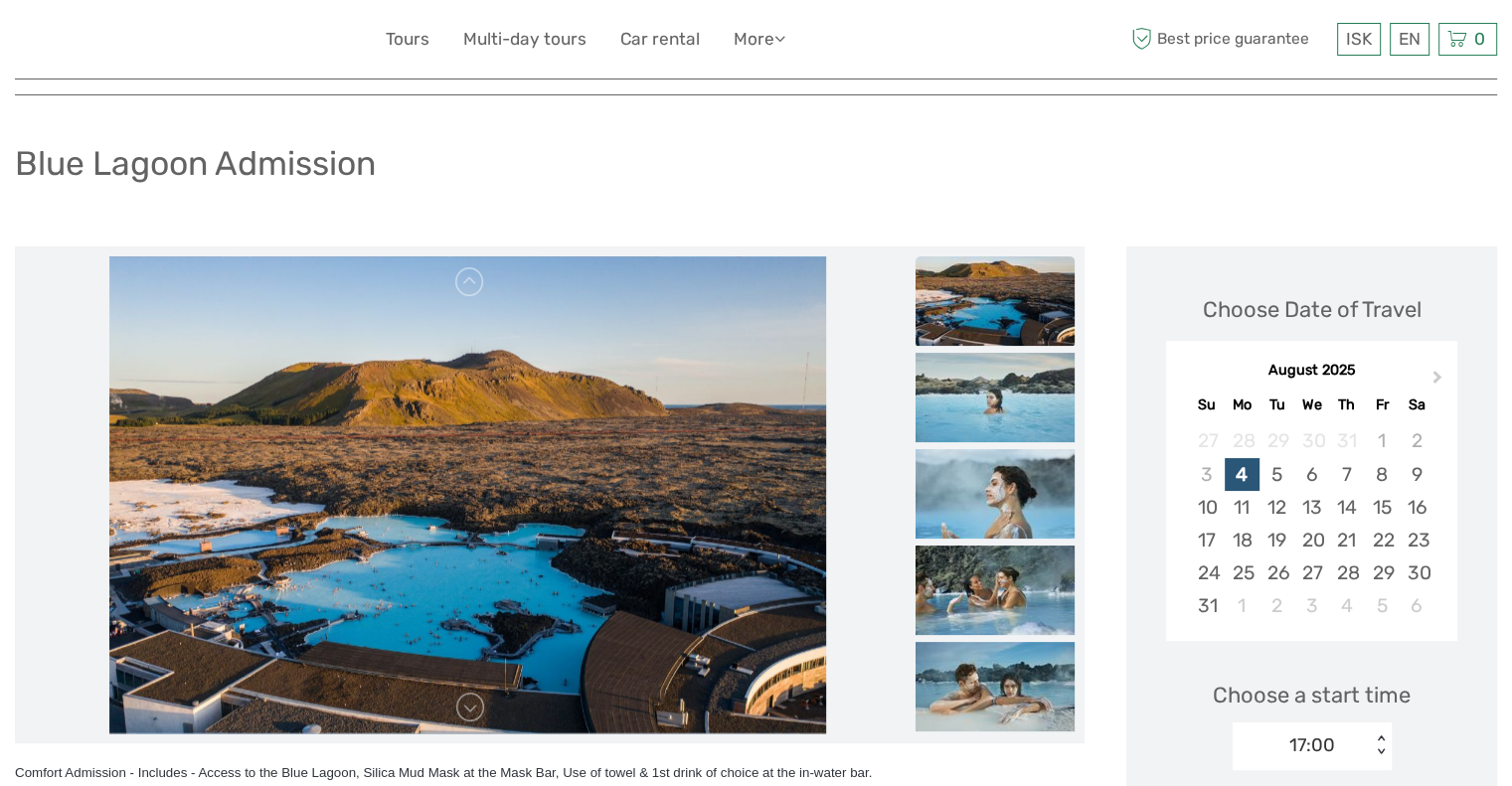 scroll, scrollTop: 0, scrollLeft: 0, axis: both 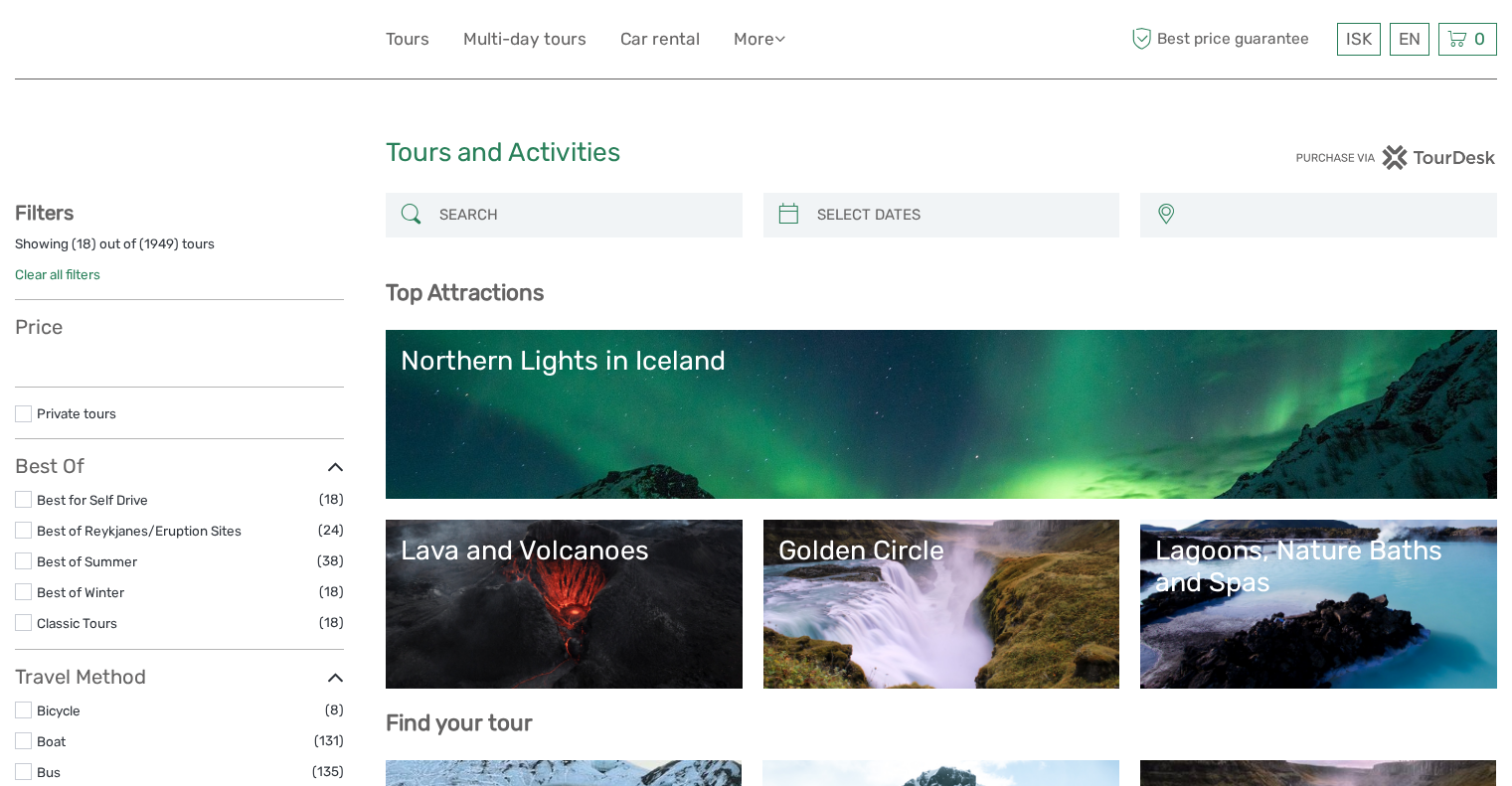 select 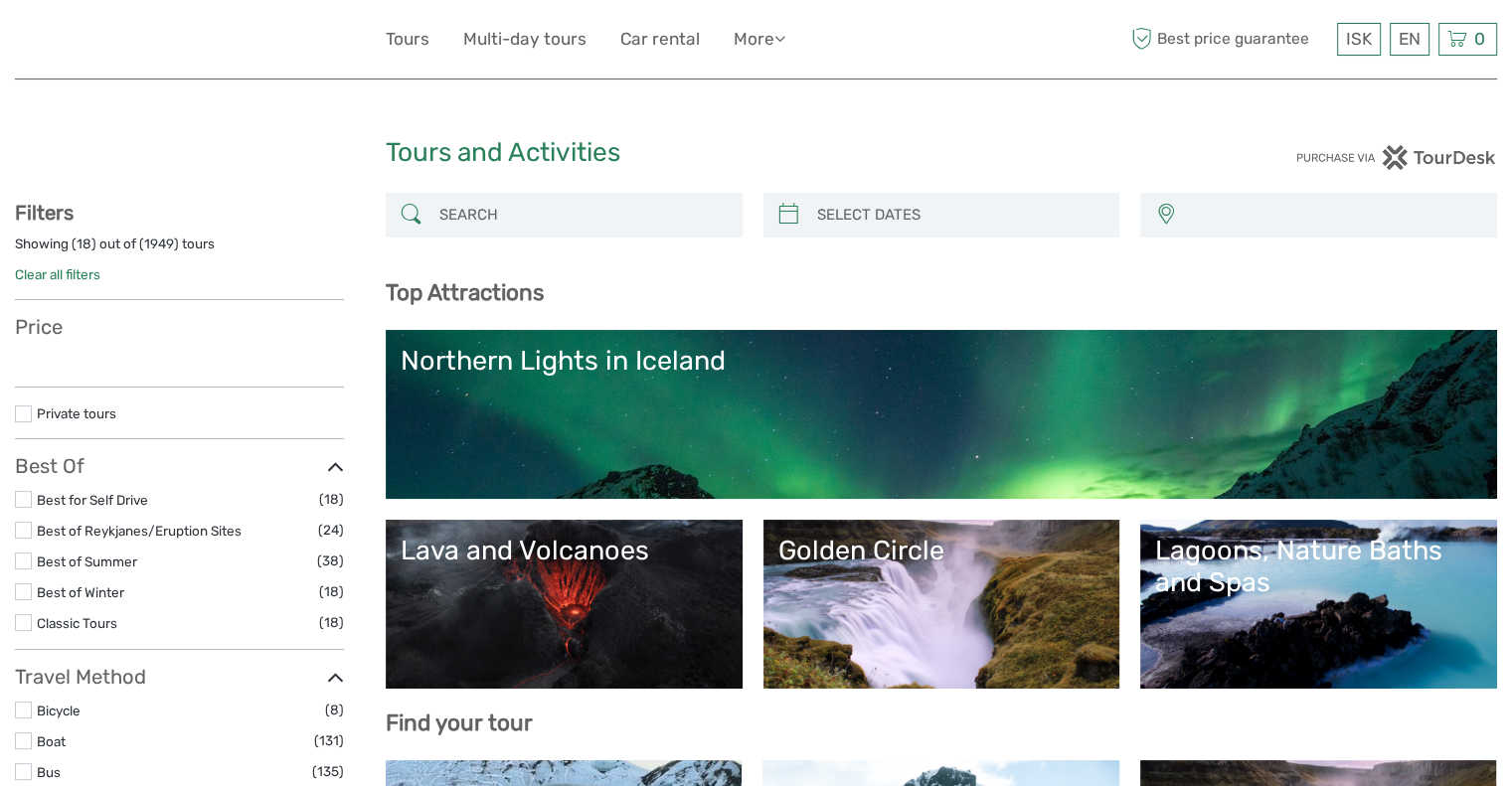 scroll, scrollTop: 0, scrollLeft: 0, axis: both 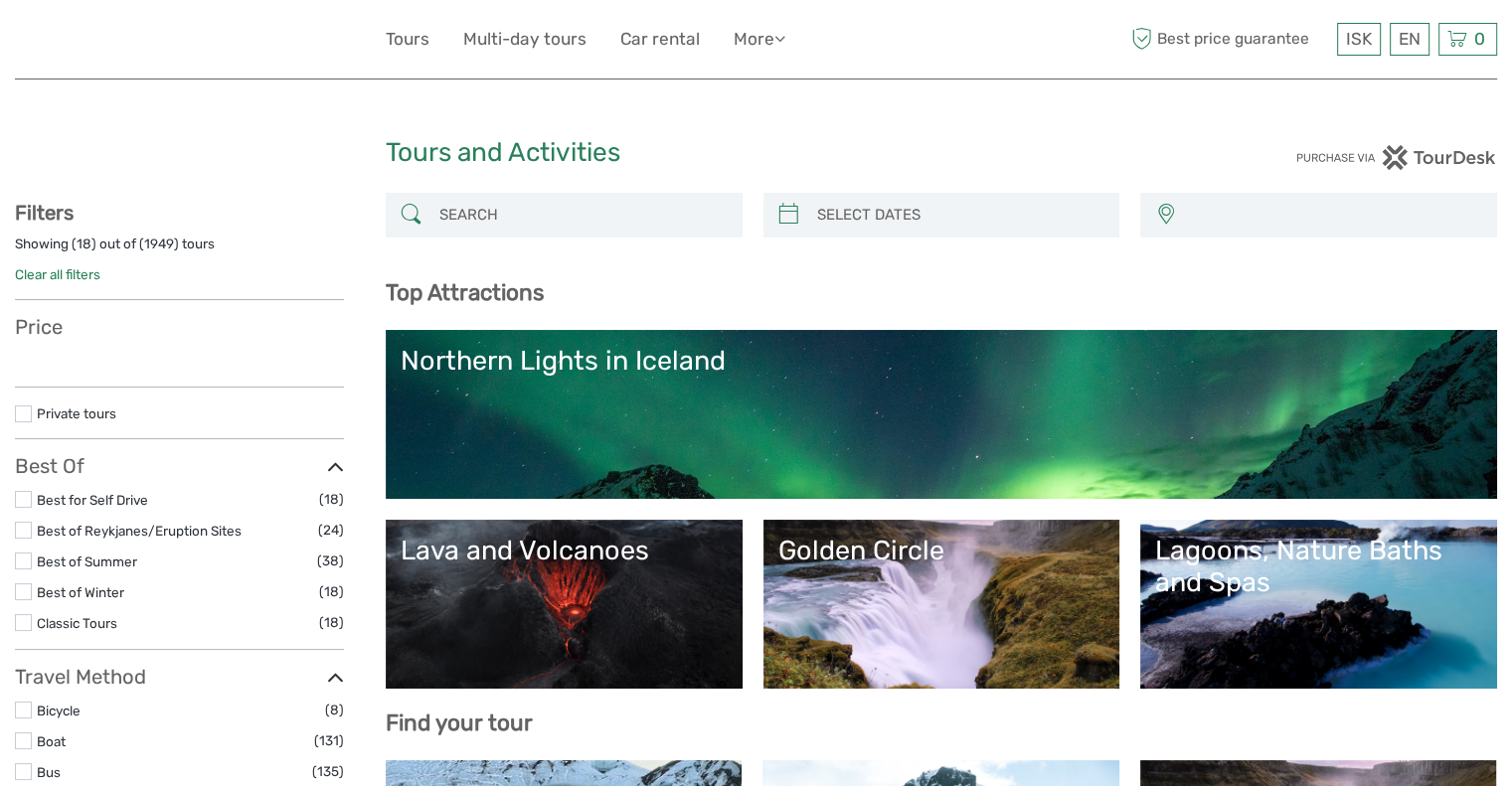 select 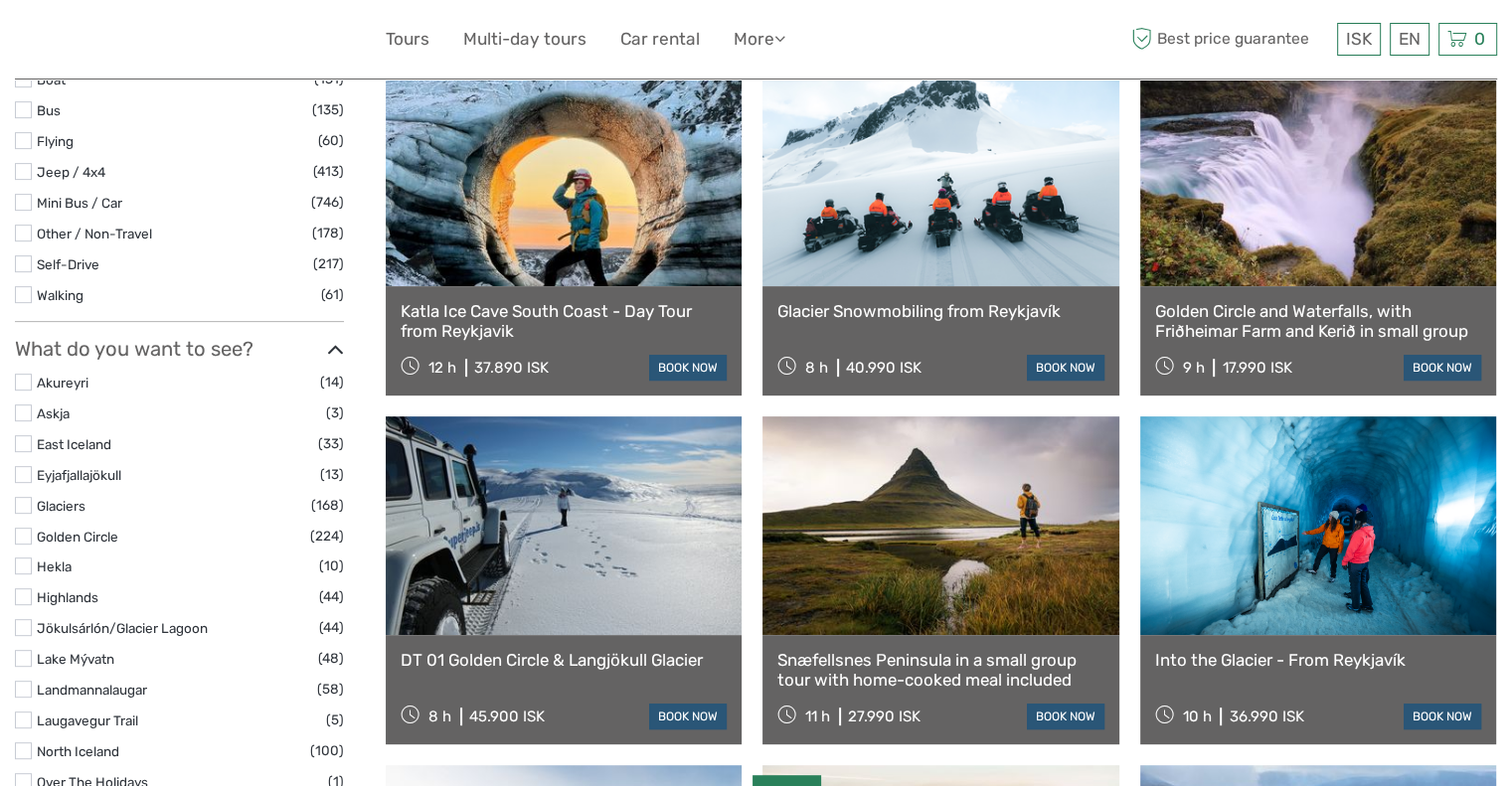 scroll, scrollTop: 696, scrollLeft: 0, axis: vertical 